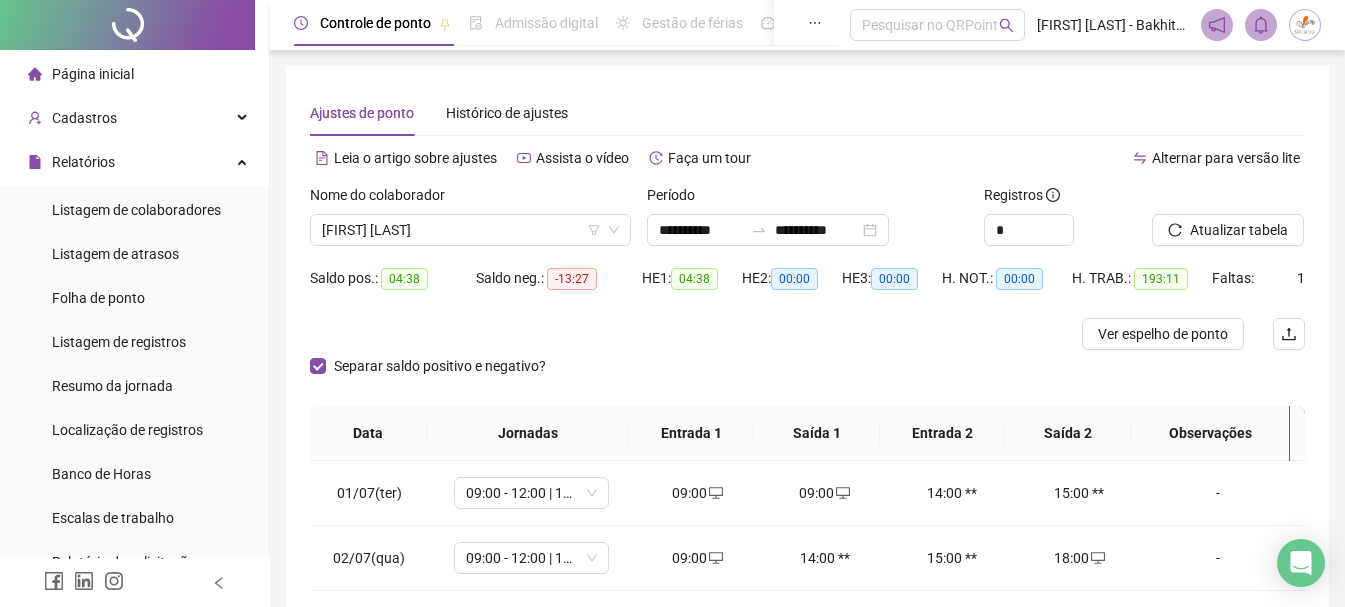 click on "TURNO 01 - LOJA OPEN" at bounding box center (531, 2118) 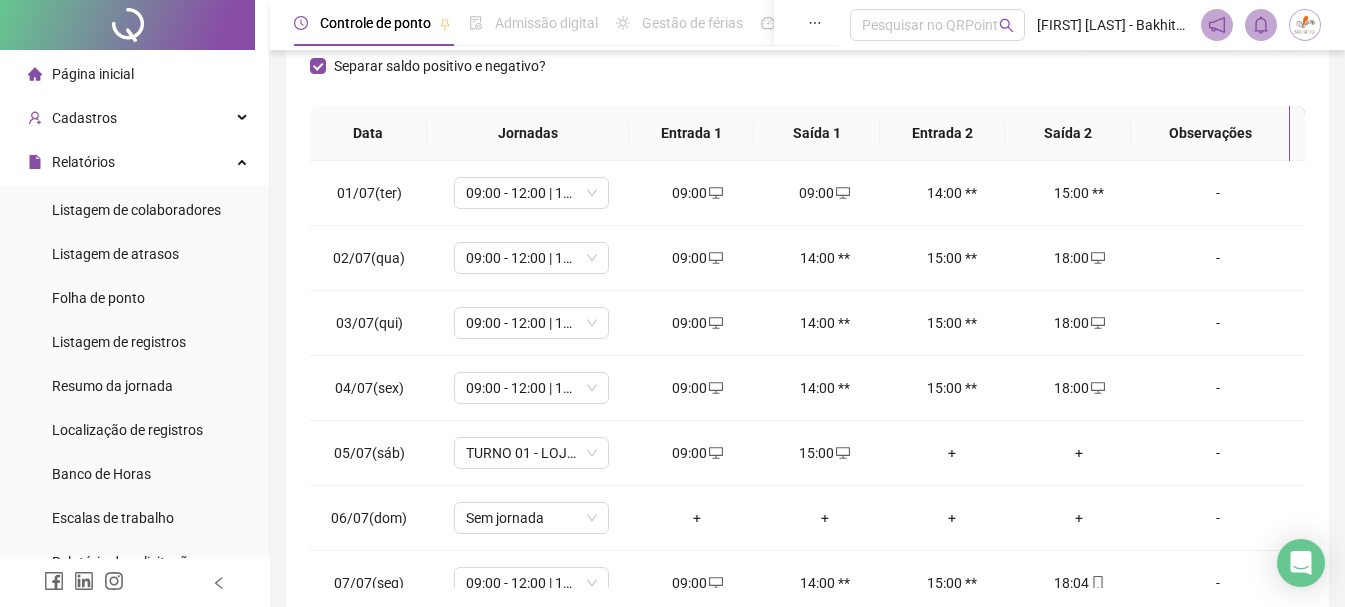 scroll, scrollTop: 600, scrollLeft: 0, axis: vertical 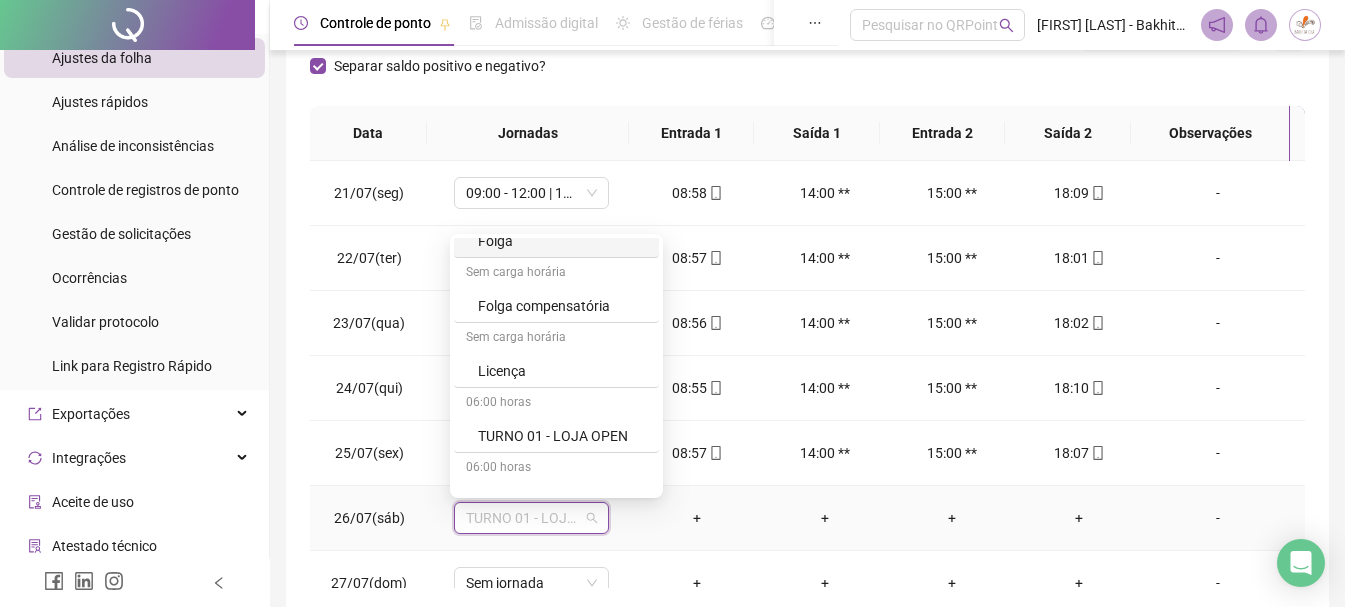 click on "Folga" at bounding box center (562, 241) 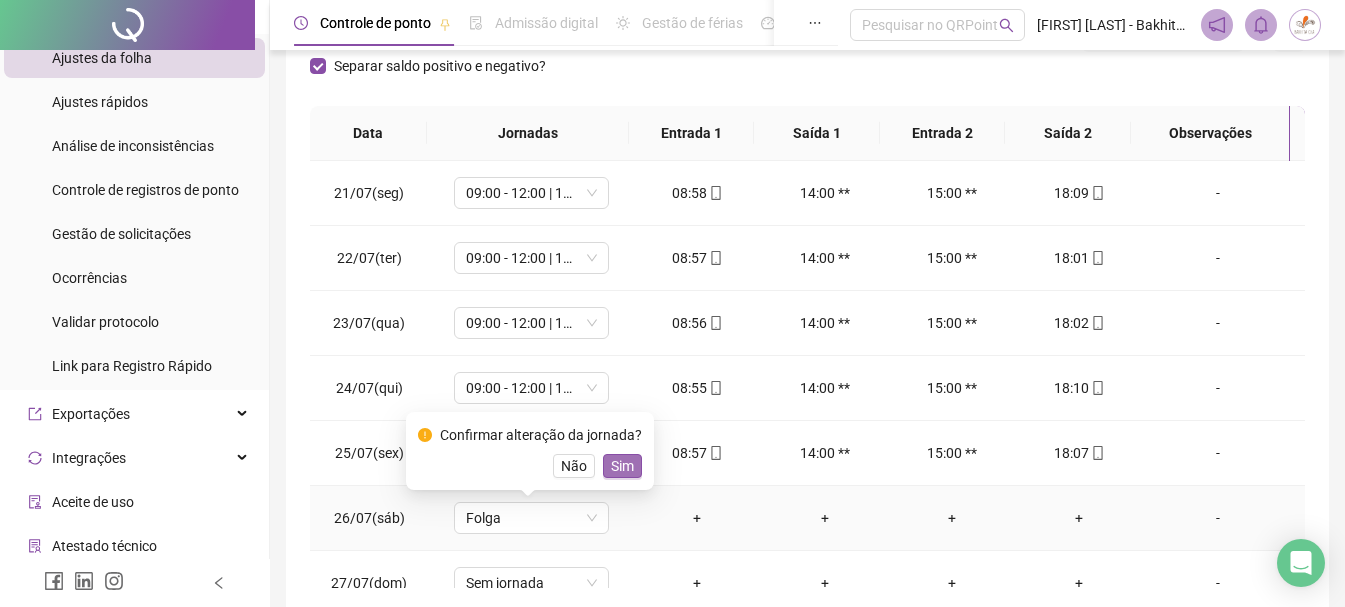 click on "Sim" at bounding box center [622, 466] 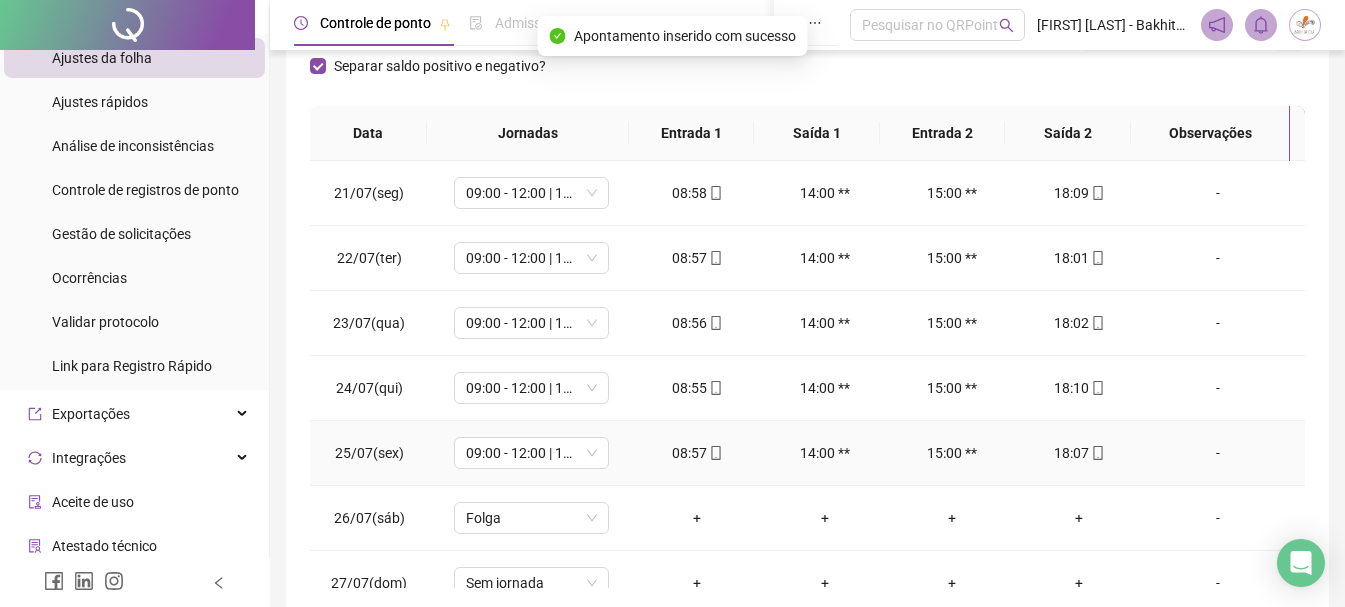 scroll, scrollTop: 1588, scrollLeft: 0, axis: vertical 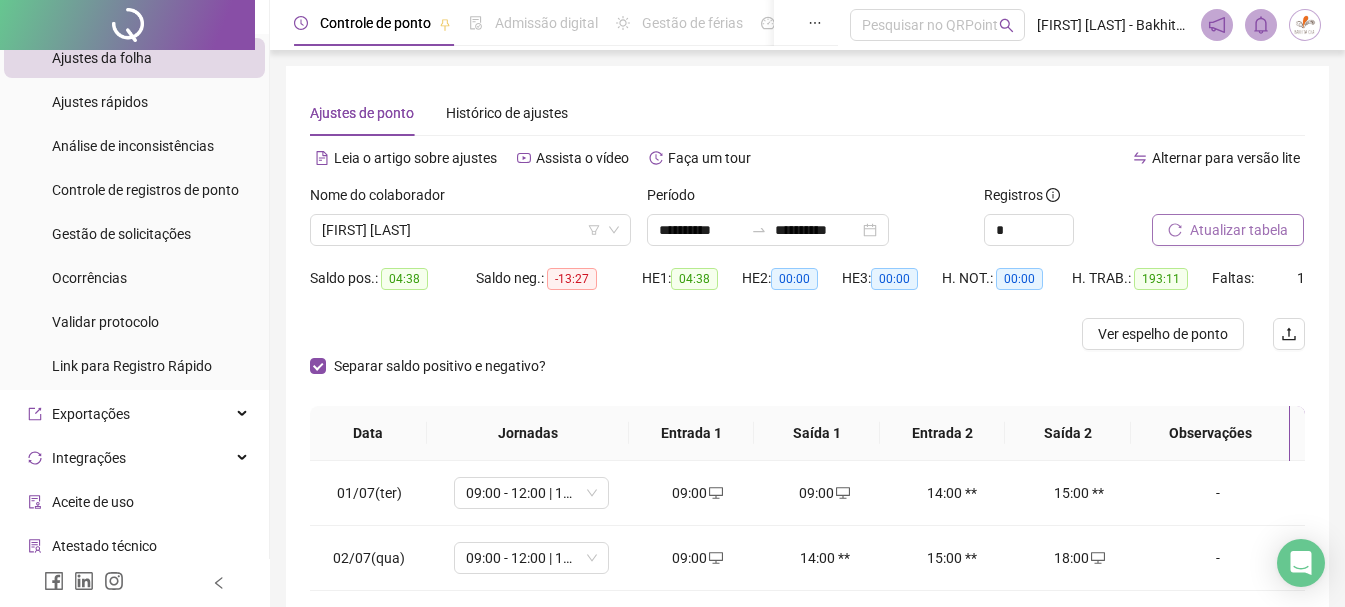 click on "Atualizar tabela" at bounding box center (1239, 230) 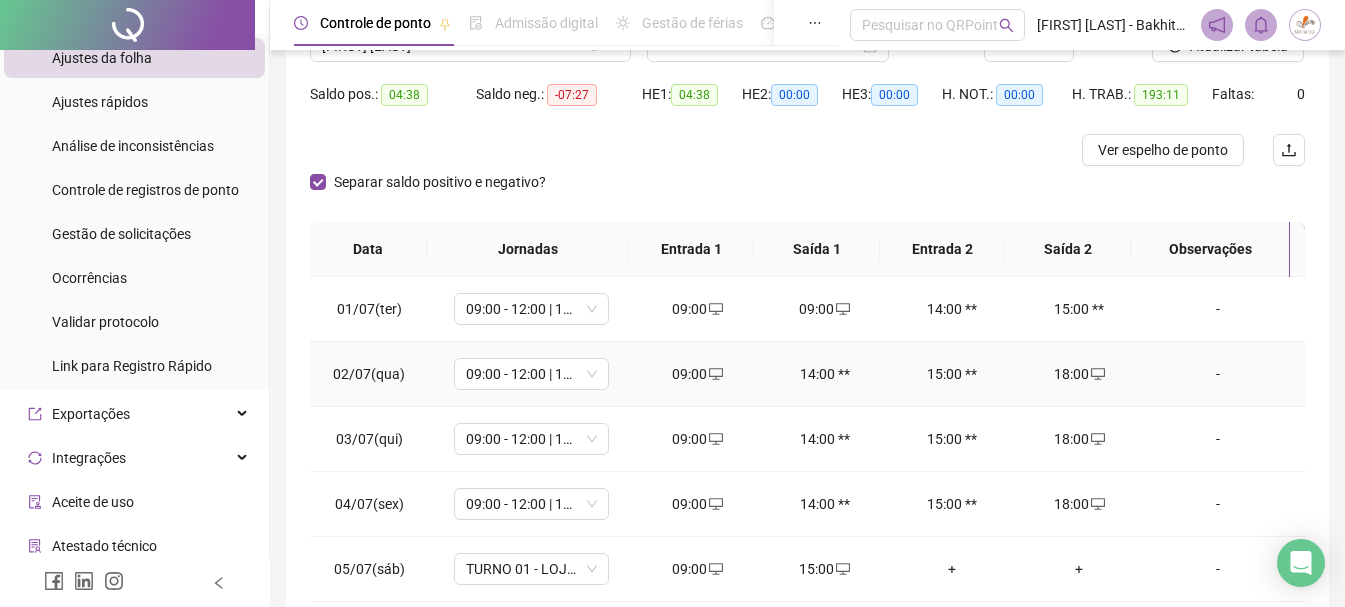 scroll, scrollTop: 200, scrollLeft: 0, axis: vertical 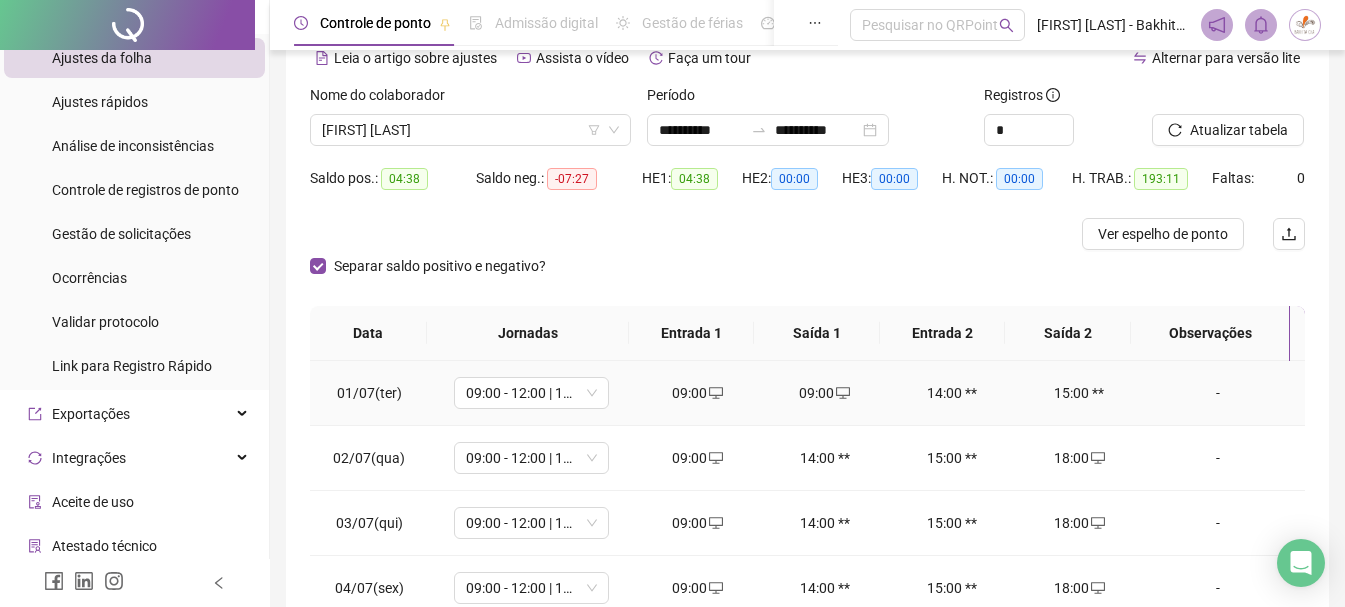 click on "09:00" at bounding box center [824, 393] 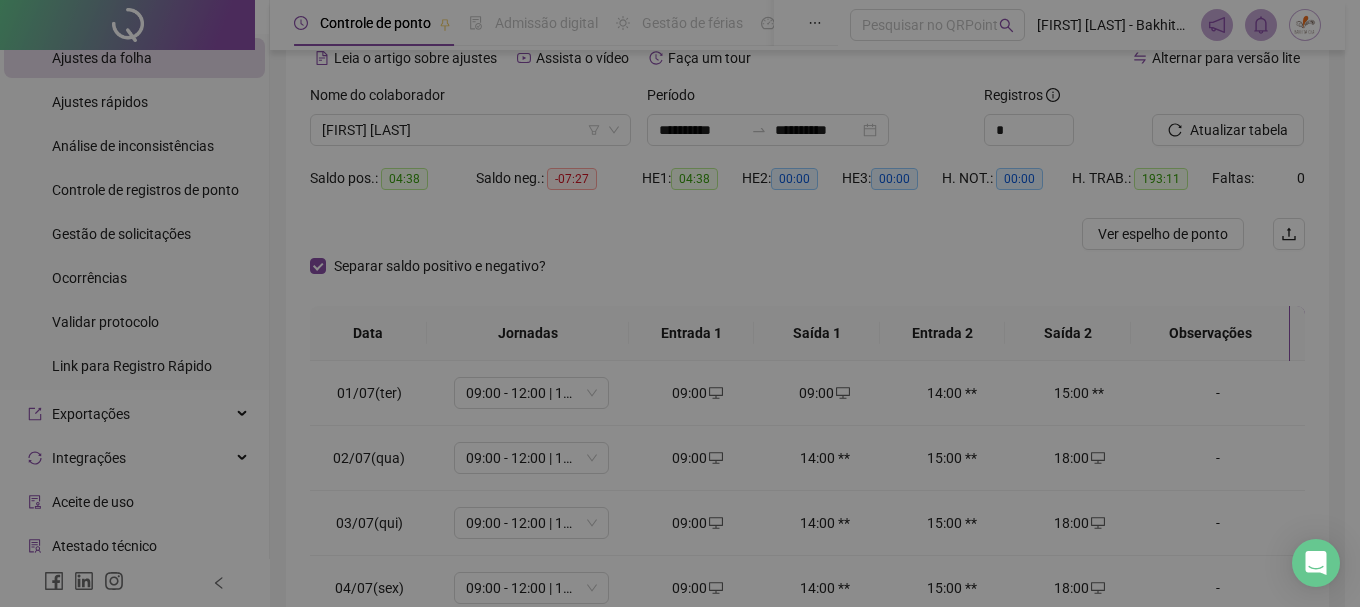 type on "**********" 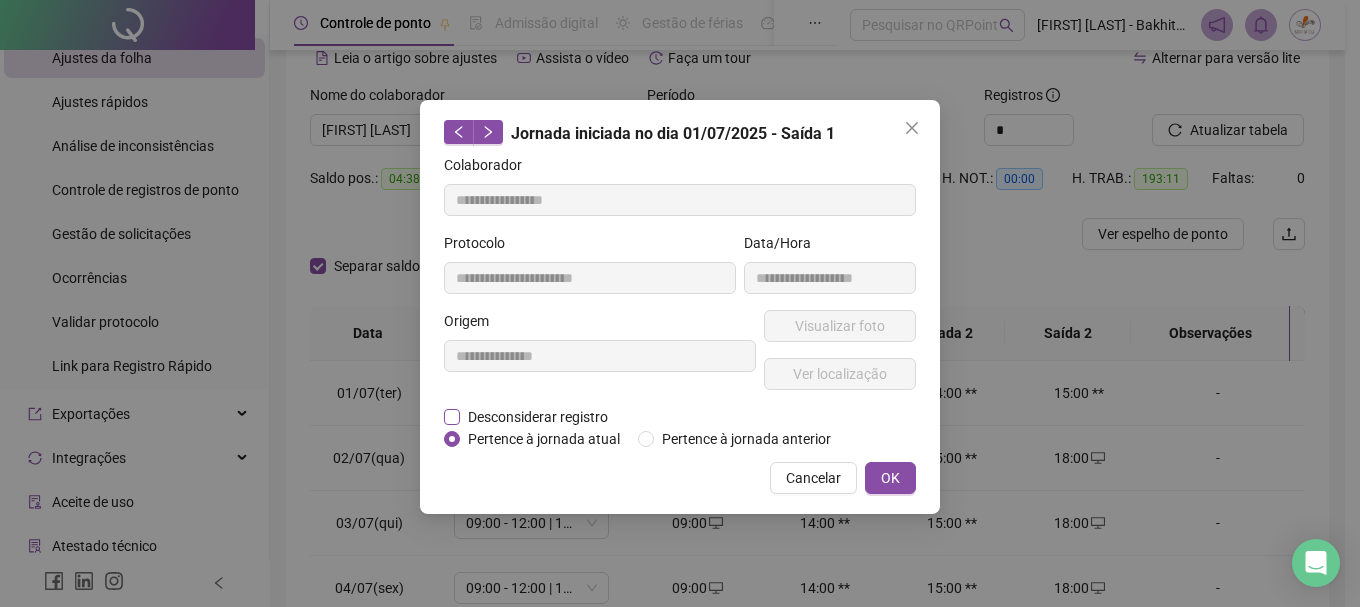click on "Desconsiderar registro" at bounding box center (538, 417) 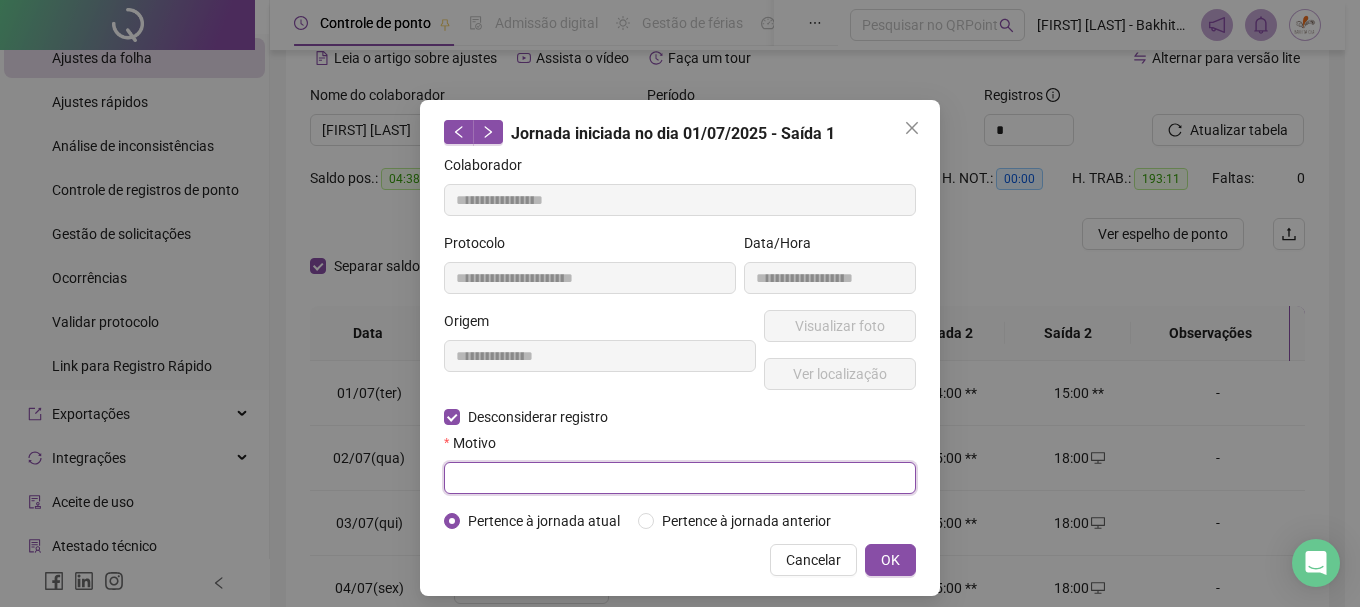 click at bounding box center [680, 478] 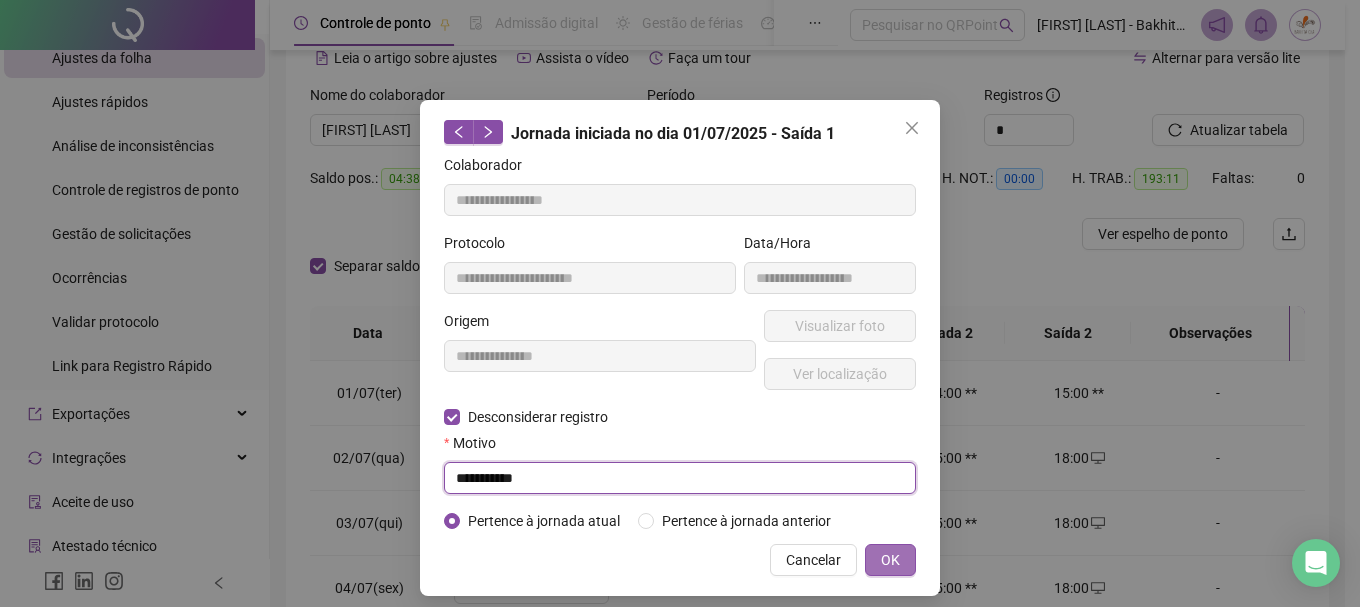 type on "**********" 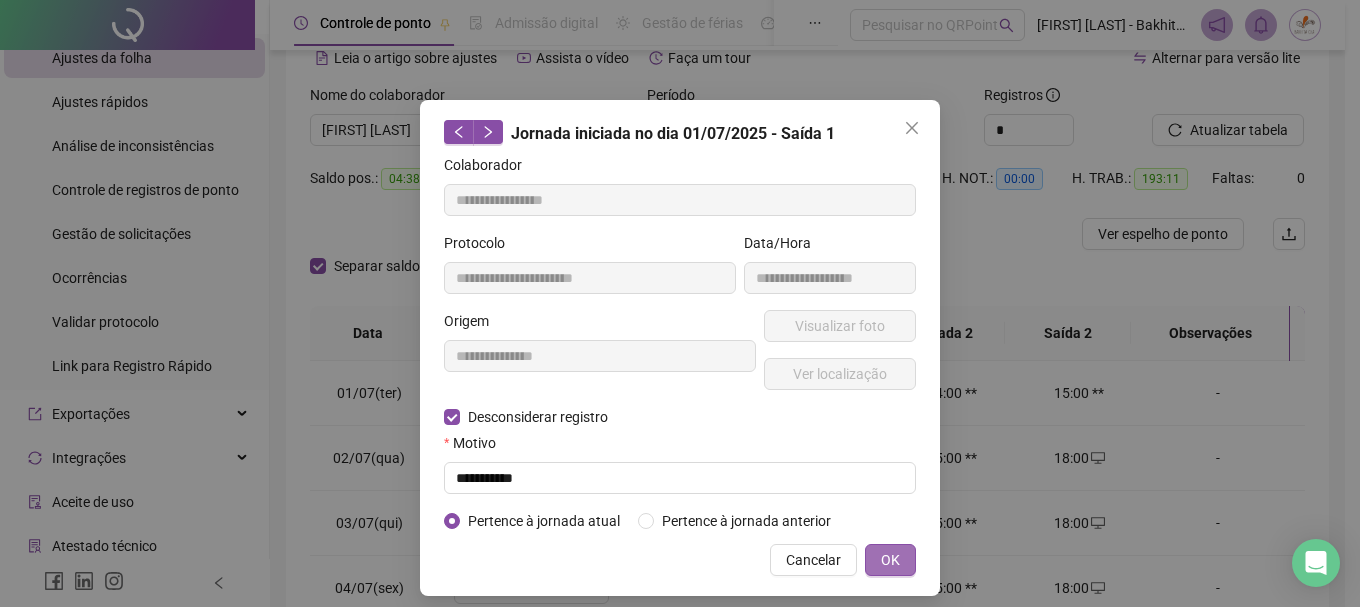 click on "OK" at bounding box center [890, 560] 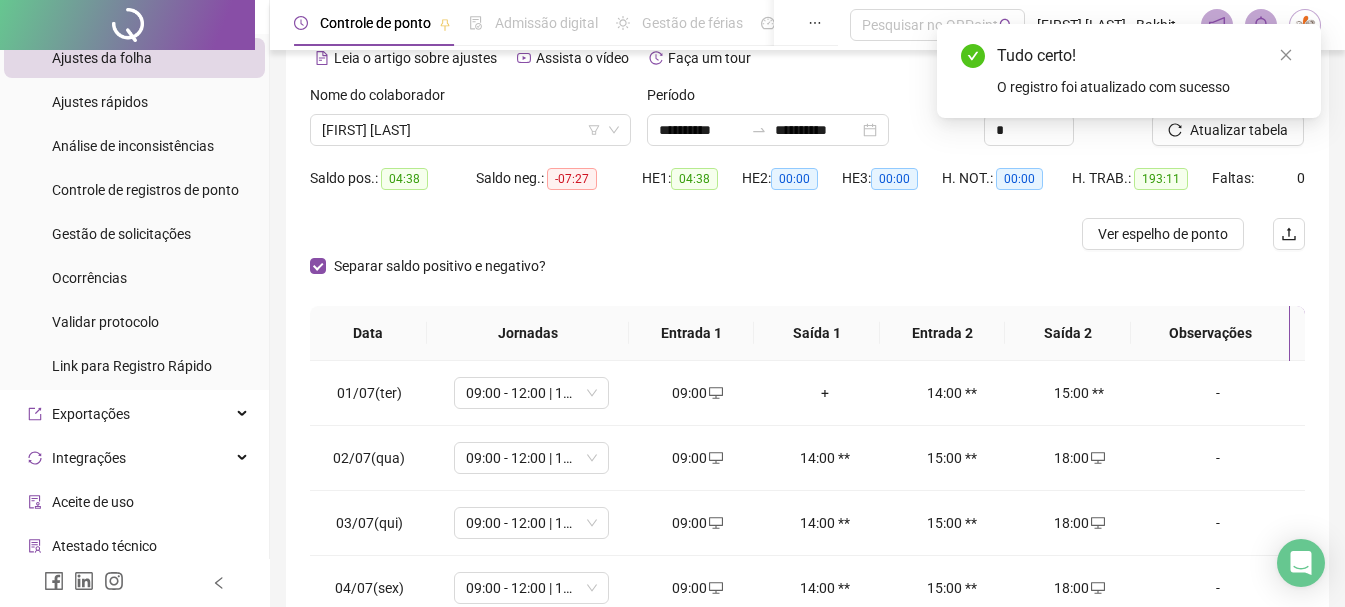 click on "Tudo certo! O registro foi atualizado com sucesso" at bounding box center (1129, 71) 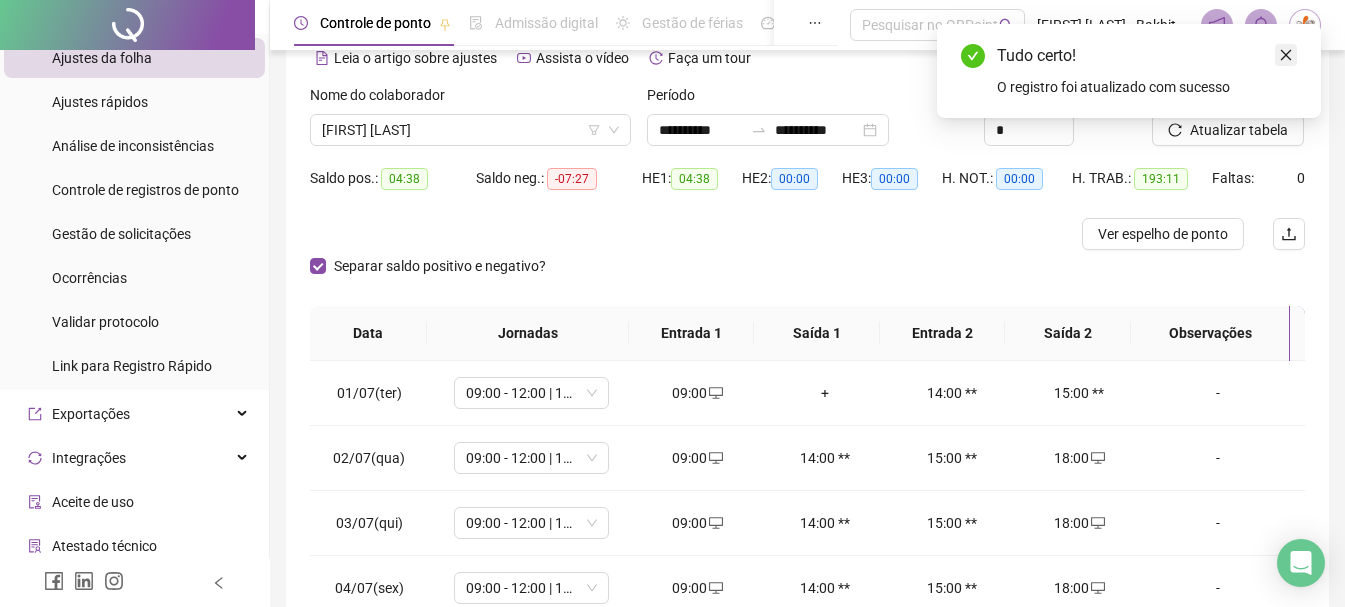 click 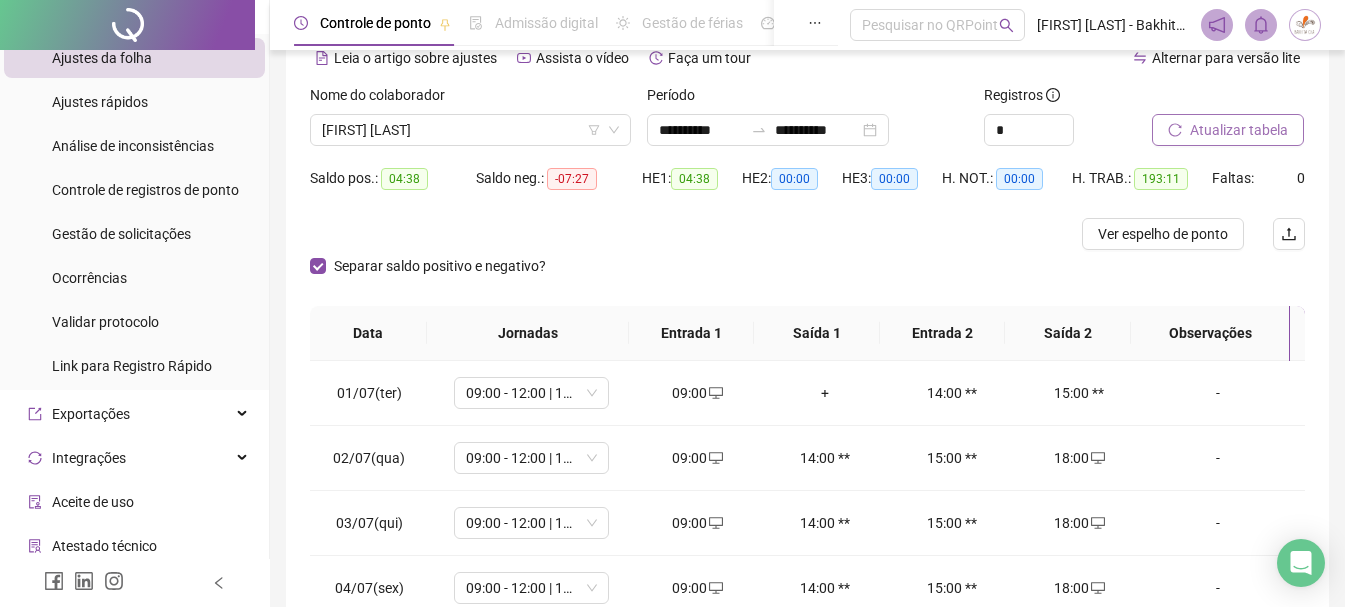 click on "Atualizar tabela" at bounding box center (1239, 130) 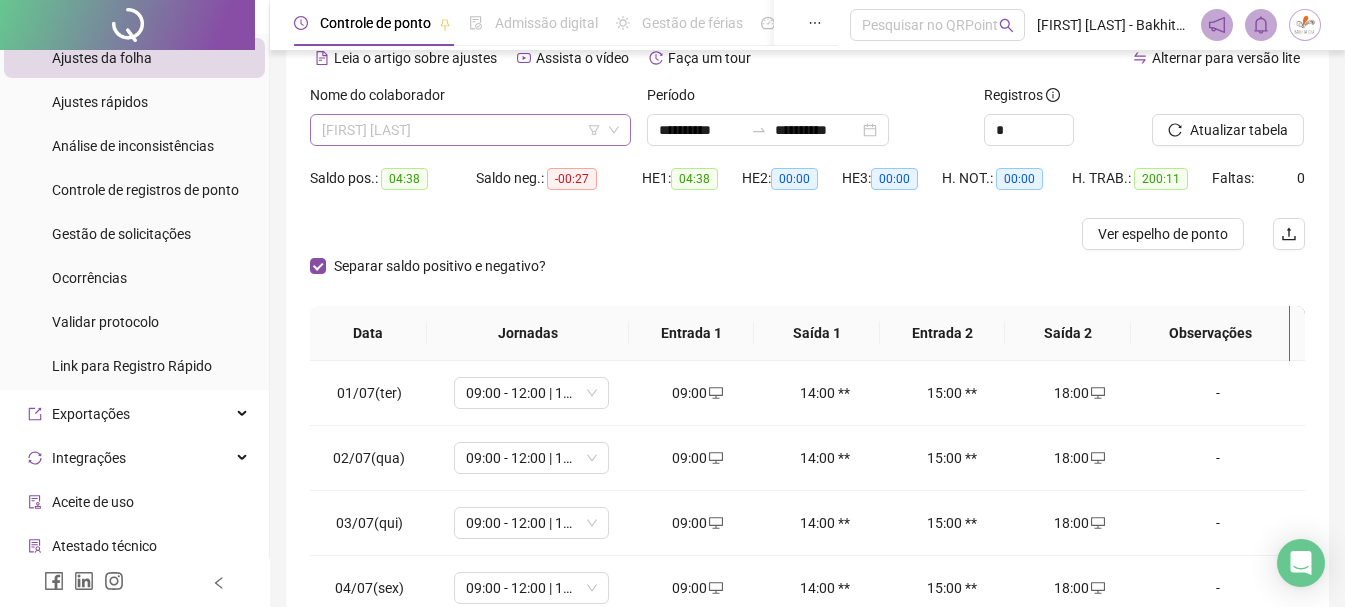 click on "[FIRST] [LAST]" at bounding box center (470, 130) 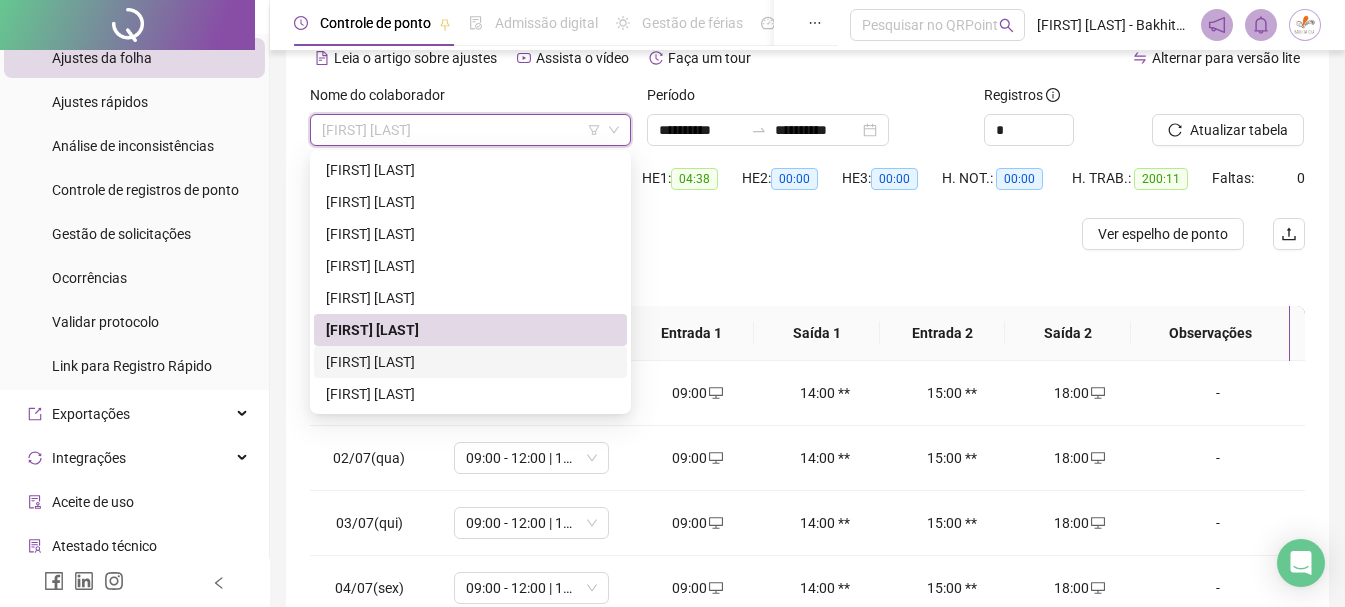 click on "[FIRST] [LAST]" at bounding box center (470, 362) 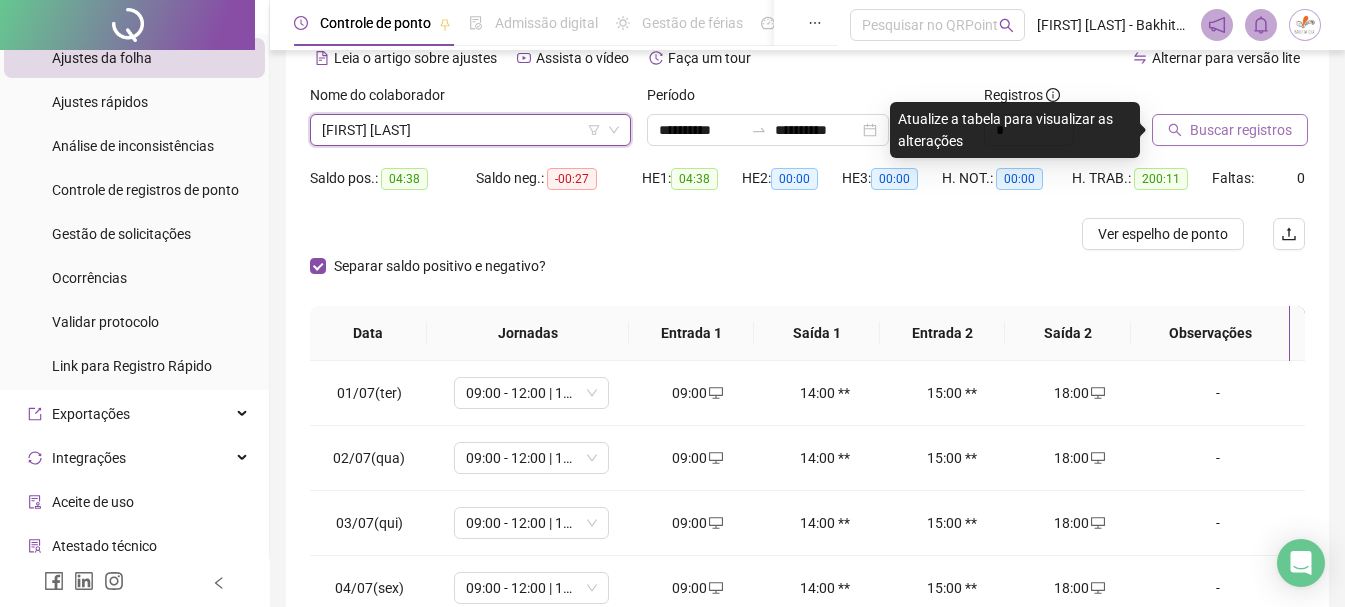 click on "Buscar registros" at bounding box center [1241, 130] 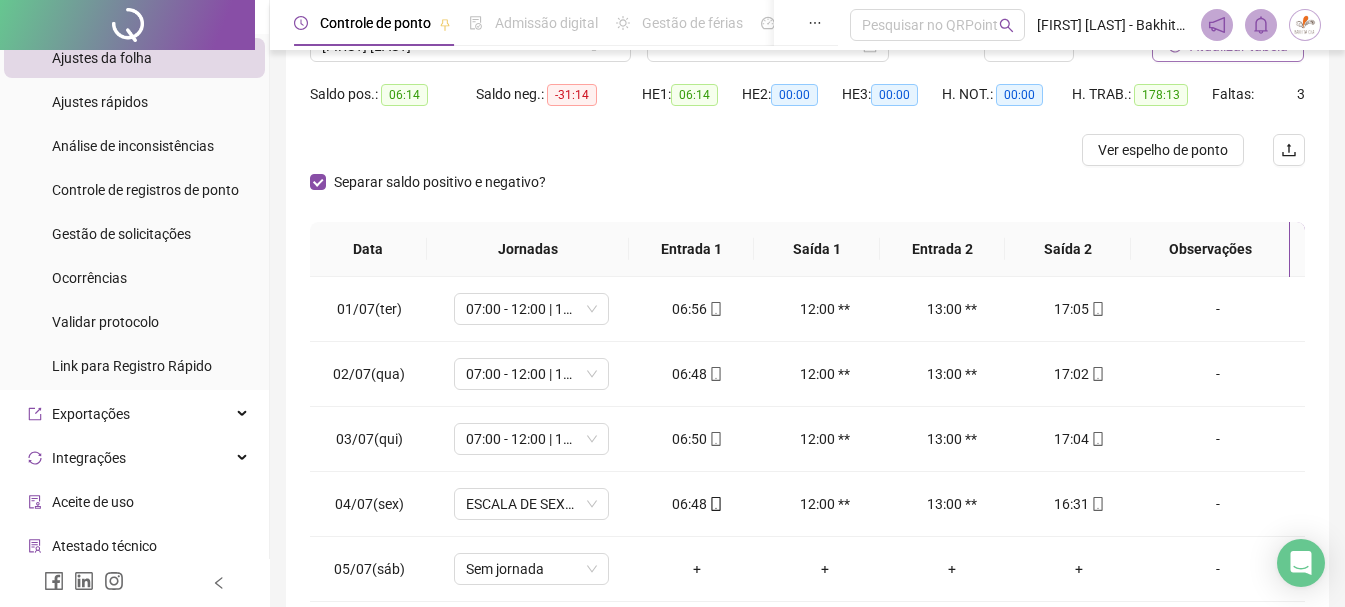 scroll, scrollTop: 300, scrollLeft: 0, axis: vertical 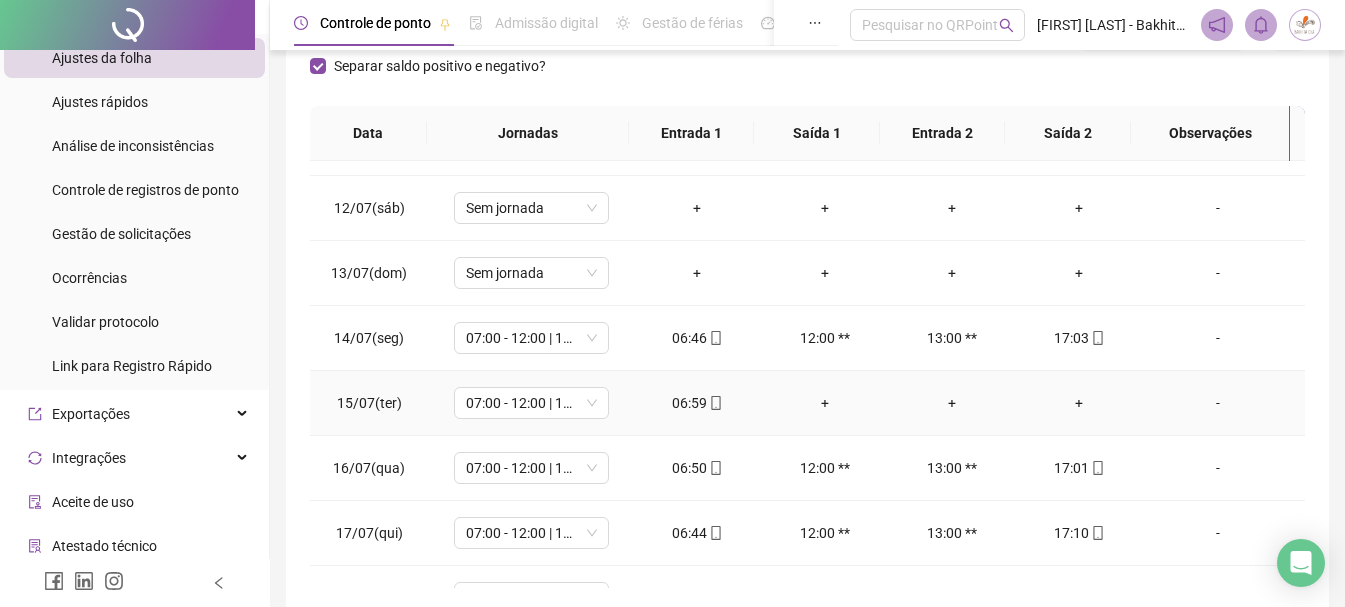 click on "+" at bounding box center (1079, 403) 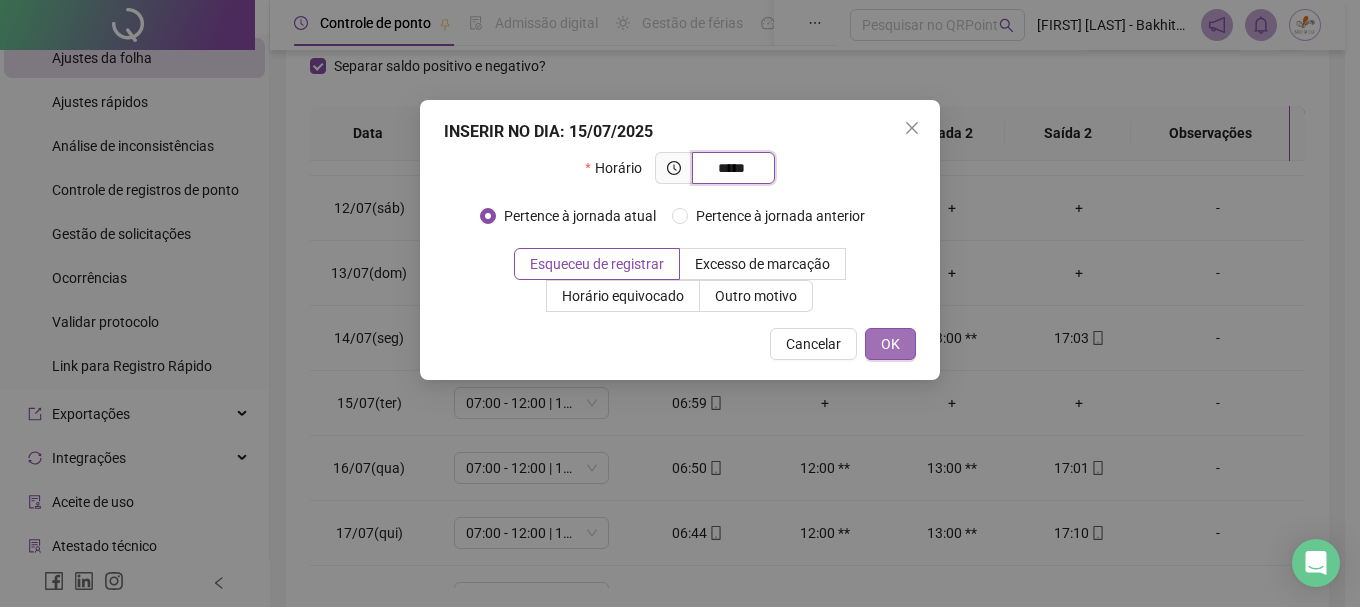 type on "*****" 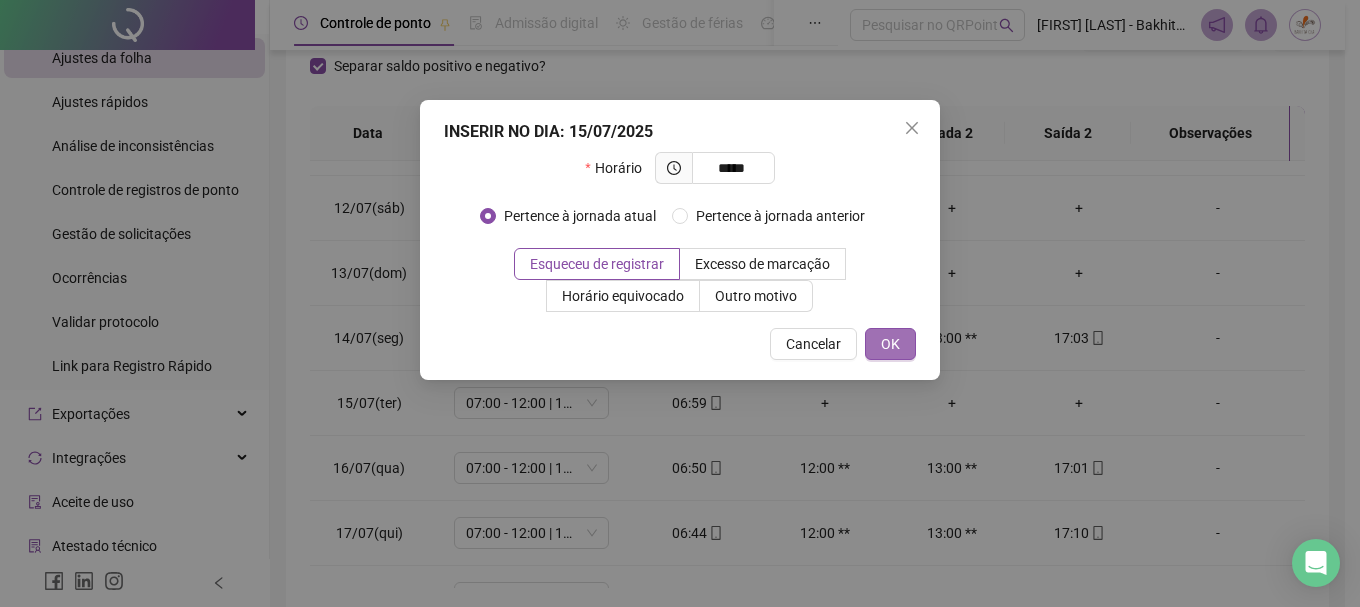 click on "OK" at bounding box center (890, 344) 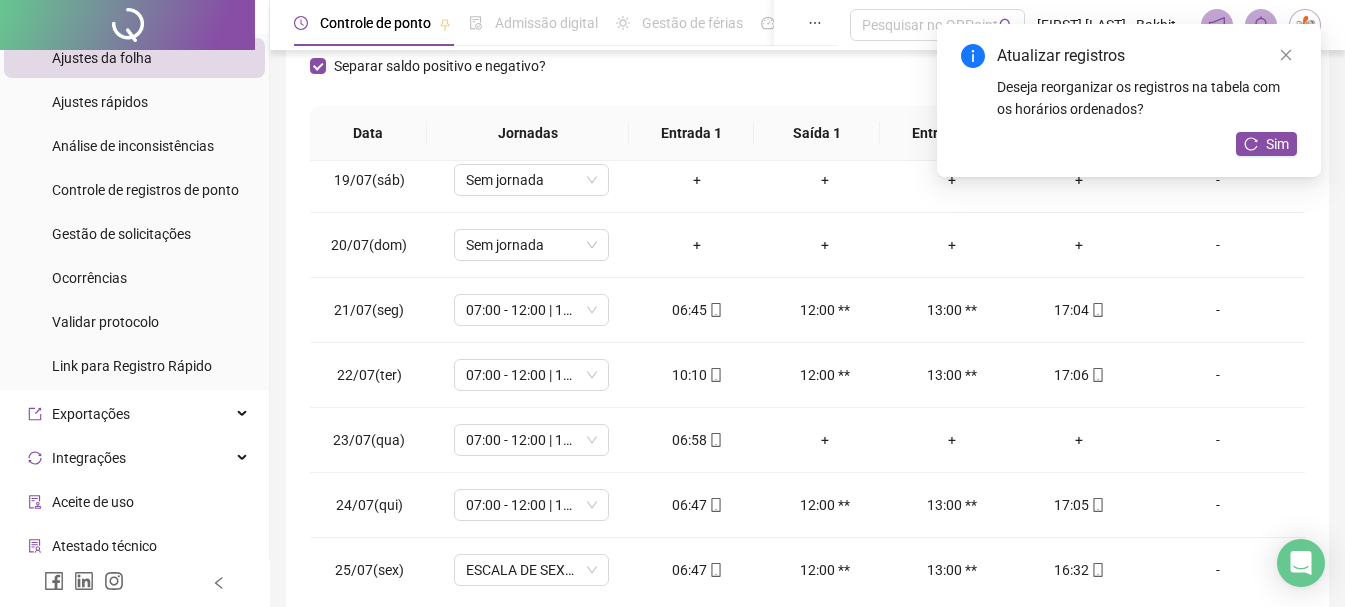 scroll, scrollTop: 1300, scrollLeft: 0, axis: vertical 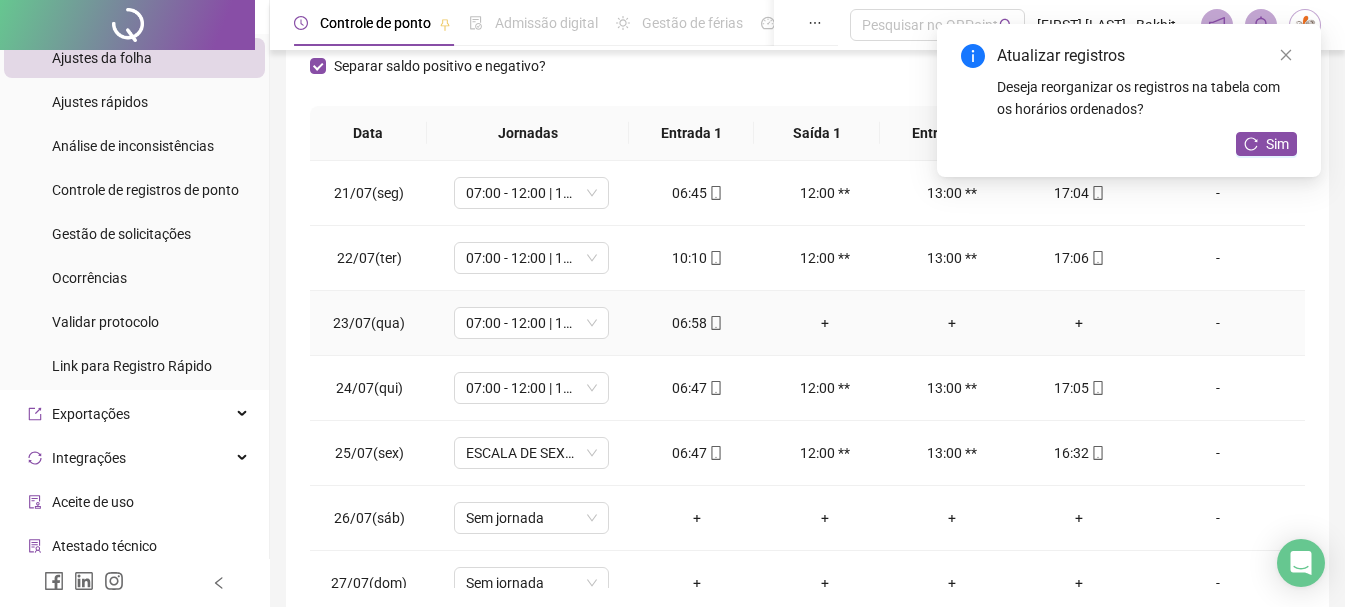 click on "+" at bounding box center [1079, 323] 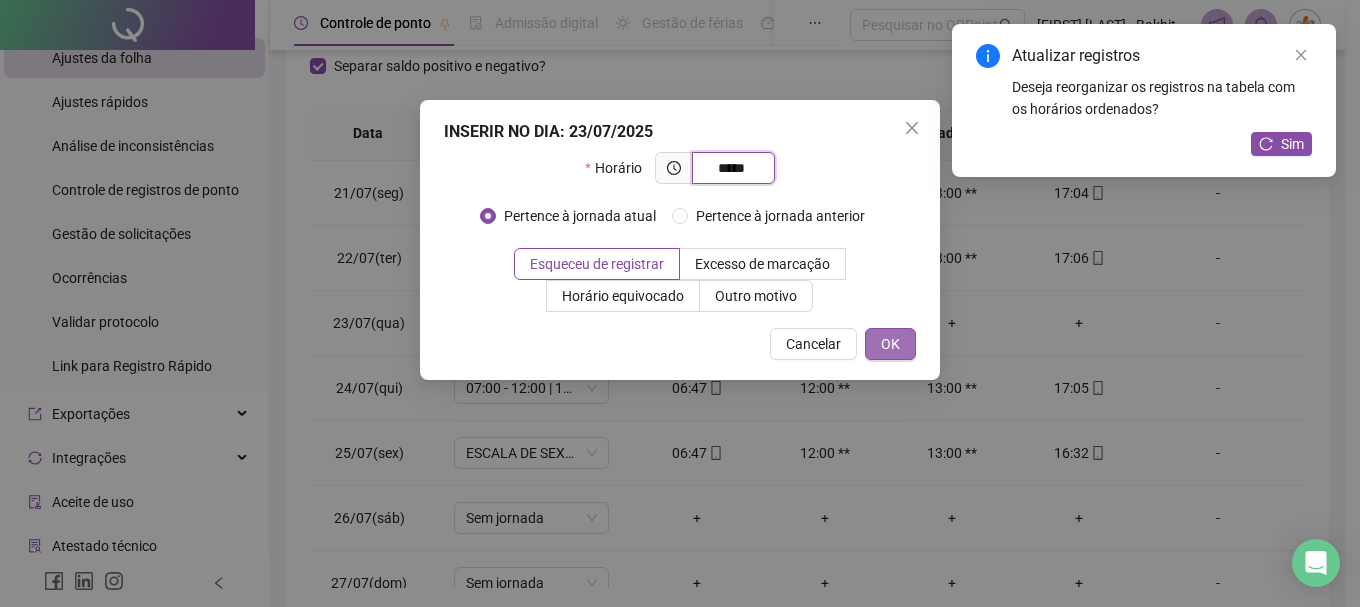 type on "*****" 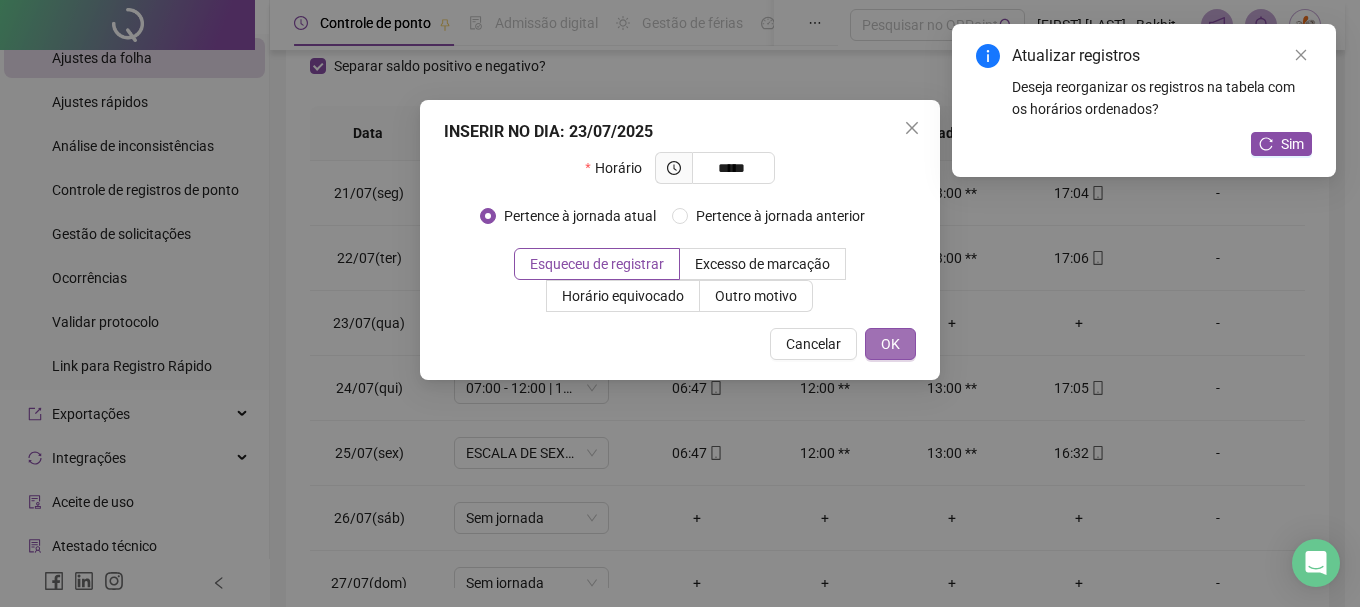 click on "OK" at bounding box center (890, 344) 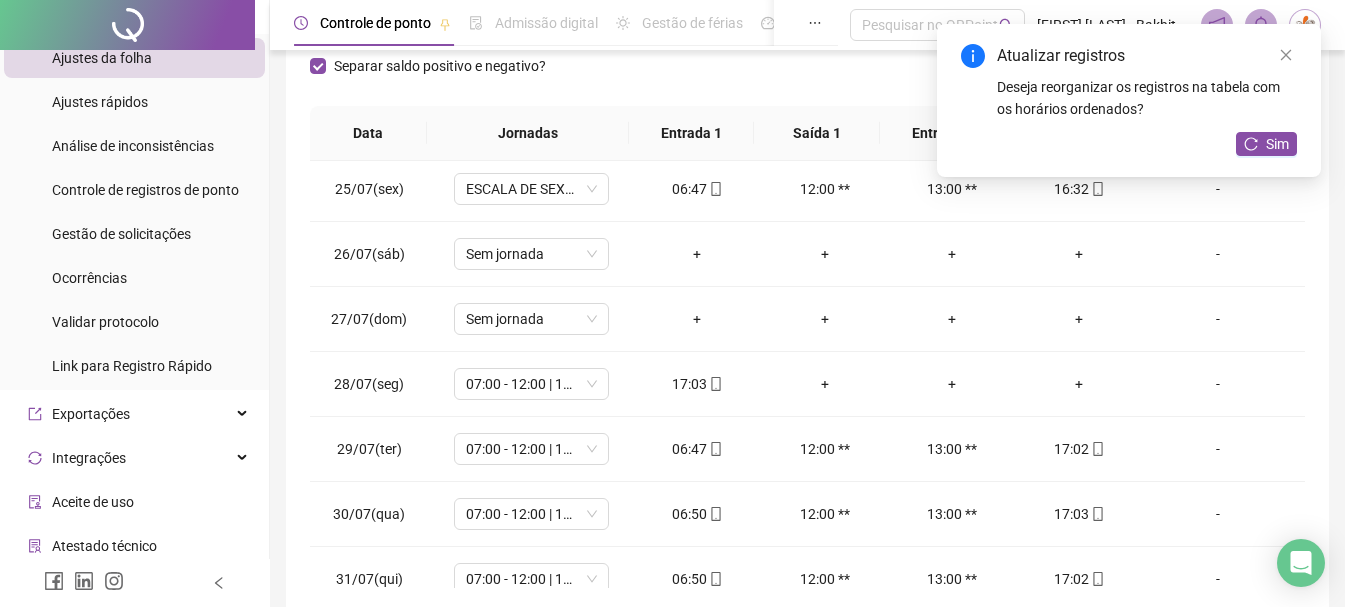scroll, scrollTop: 1588, scrollLeft: 0, axis: vertical 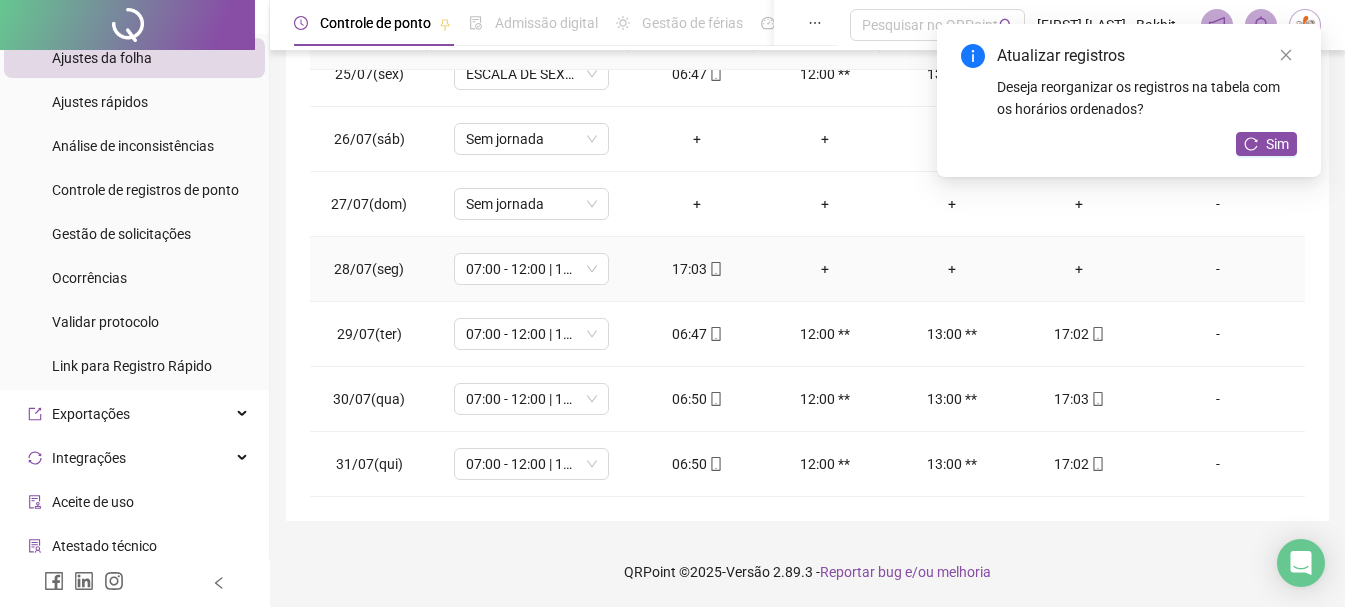 click on "+" at bounding box center (1079, 269) 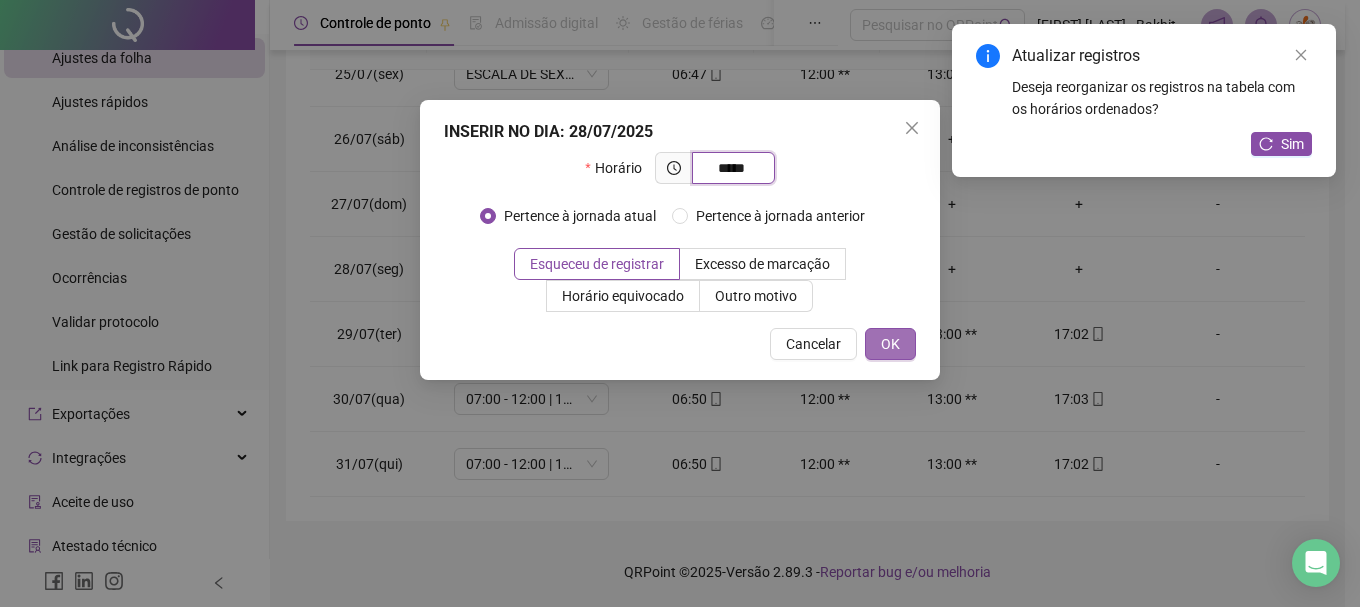 type on "*****" 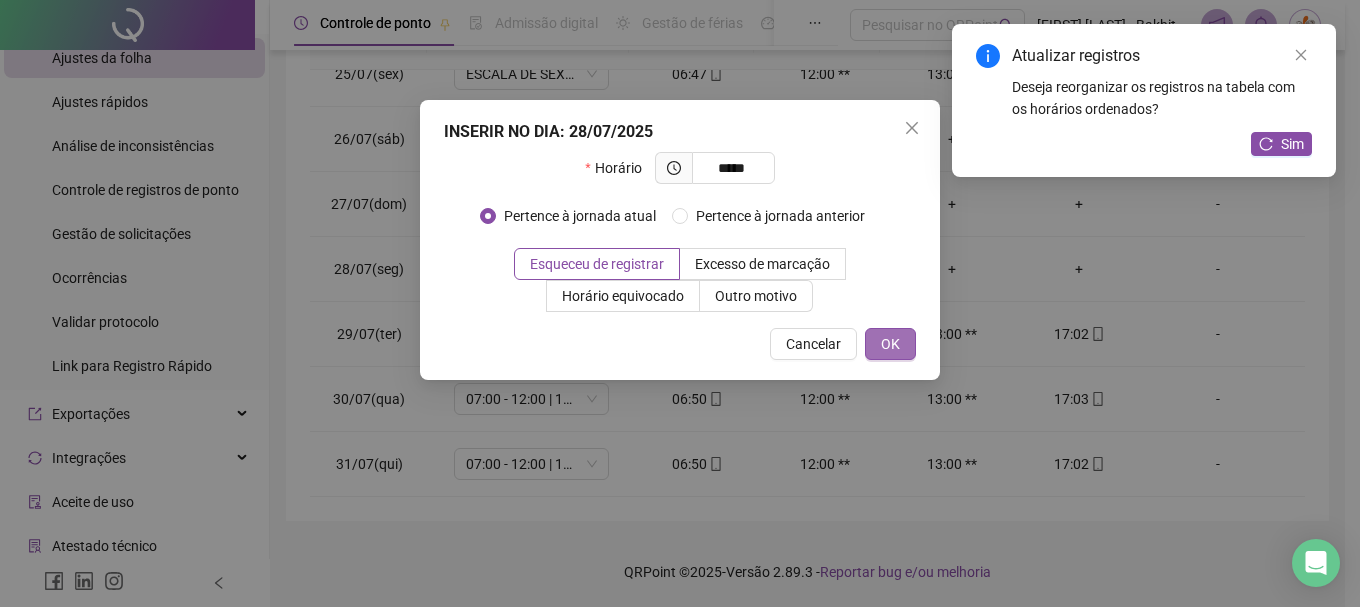 click on "OK" at bounding box center [890, 344] 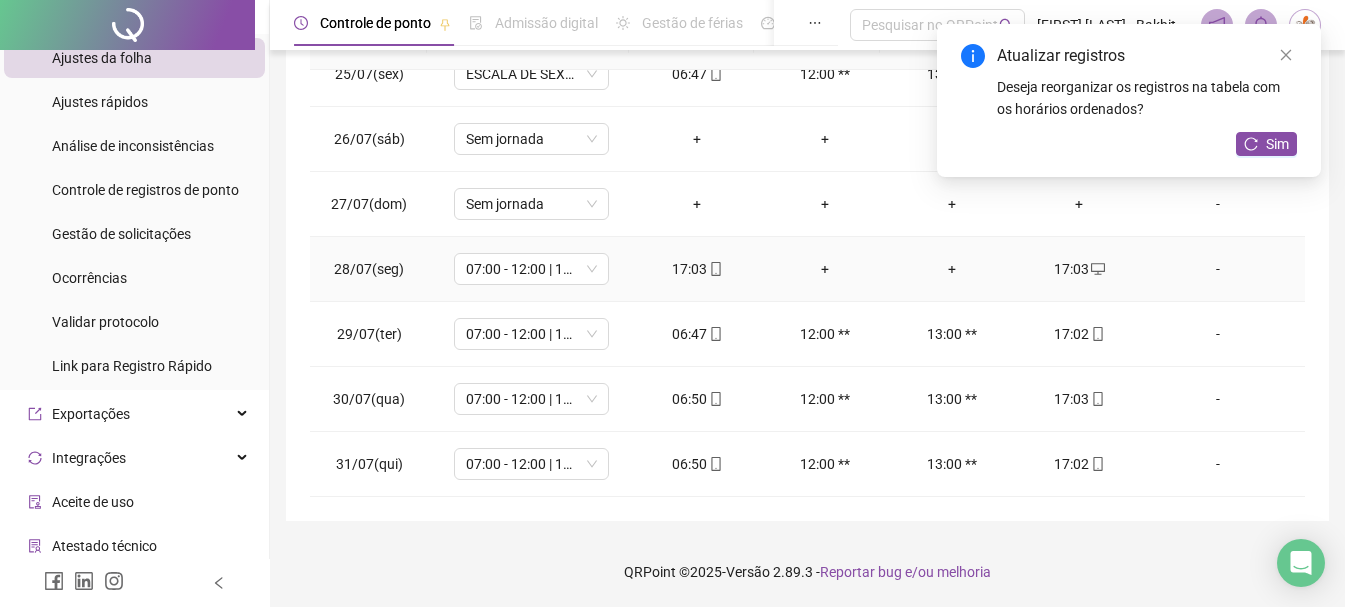 click on "17:03" at bounding box center (697, 269) 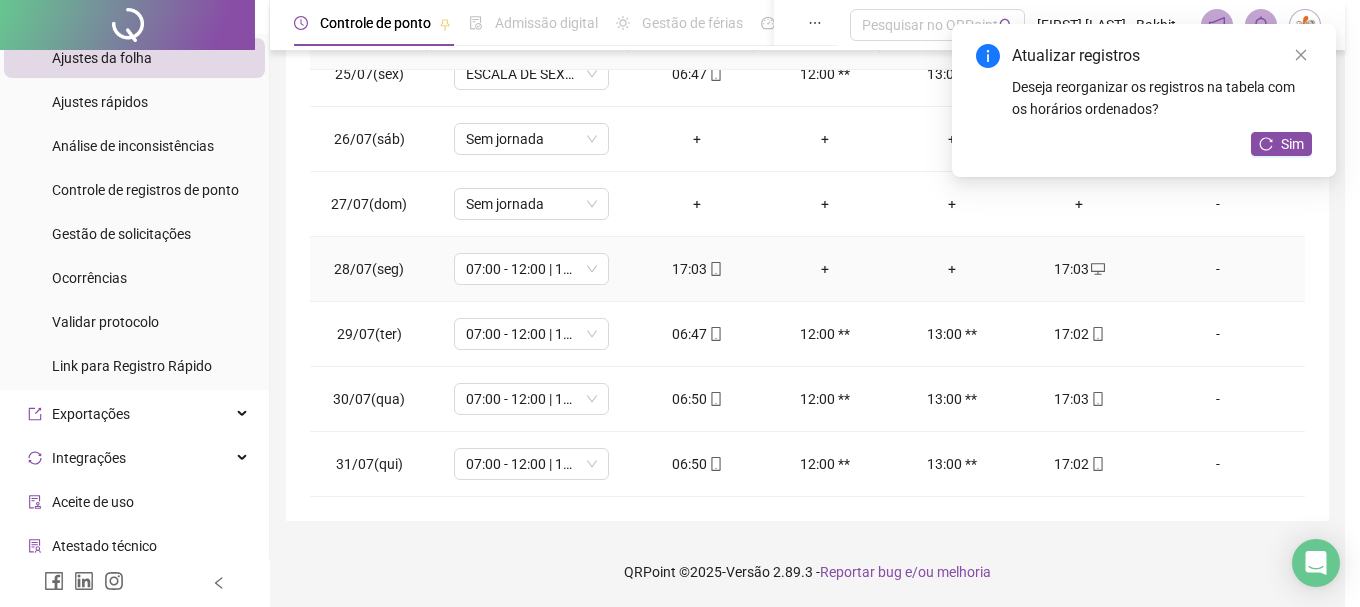 type on "**********" 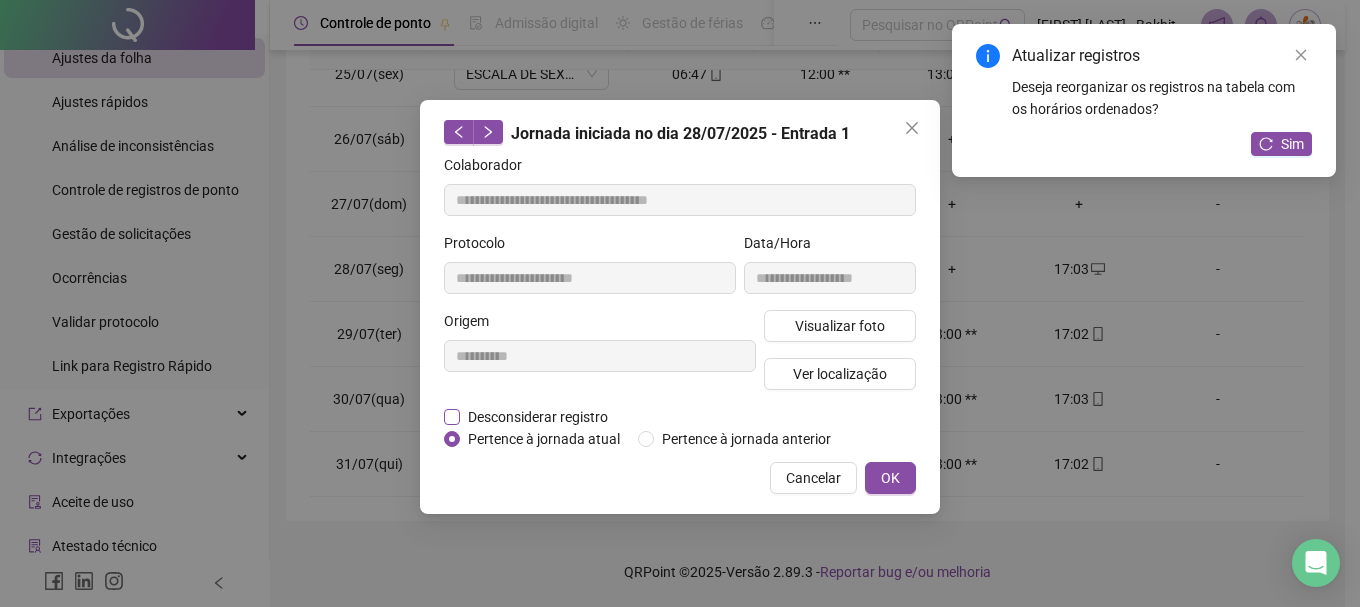 click on "Desconsiderar registro" at bounding box center (538, 417) 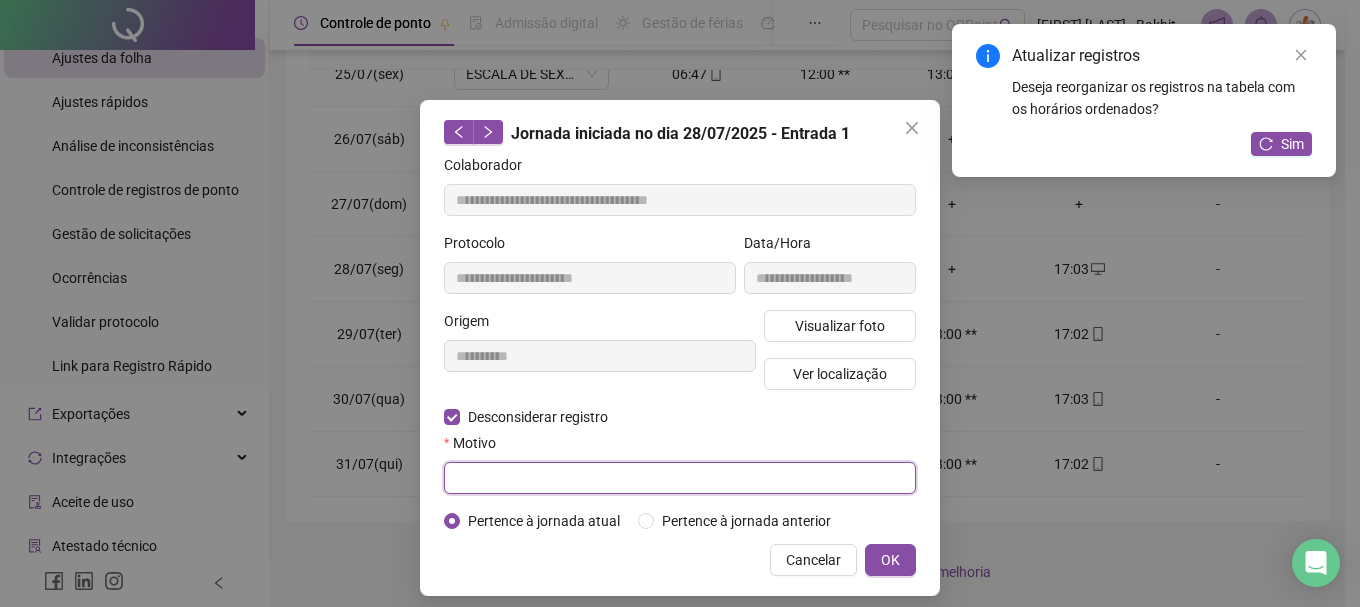 click at bounding box center [680, 478] 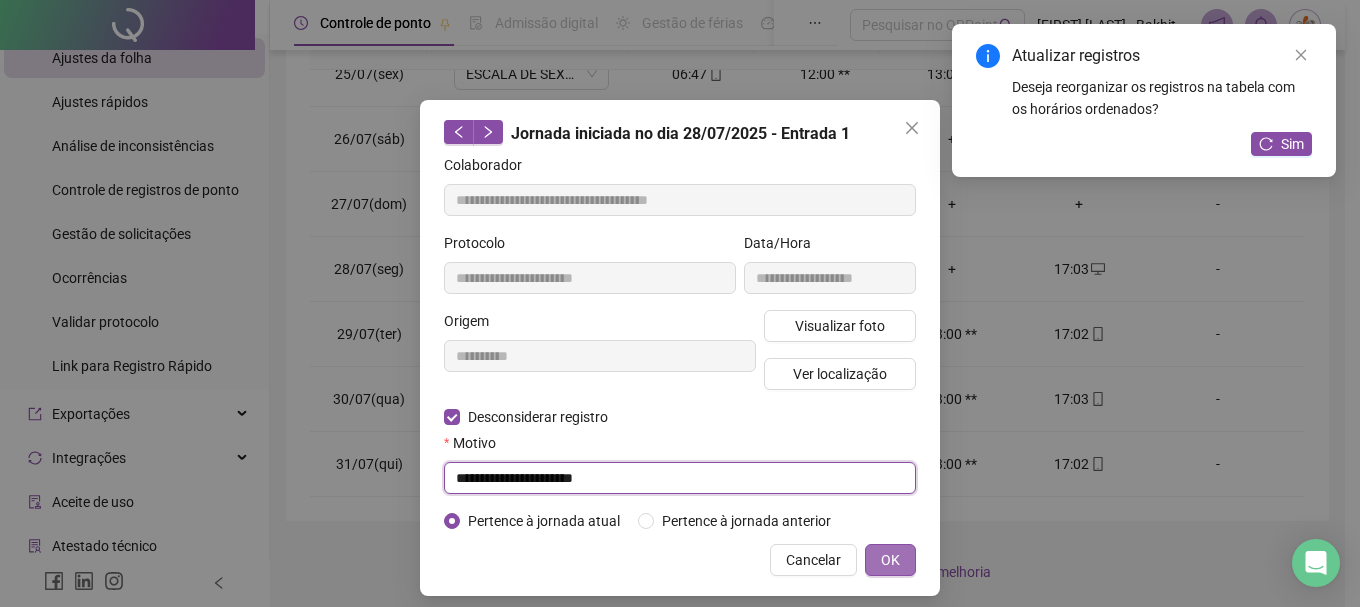 type on "**********" 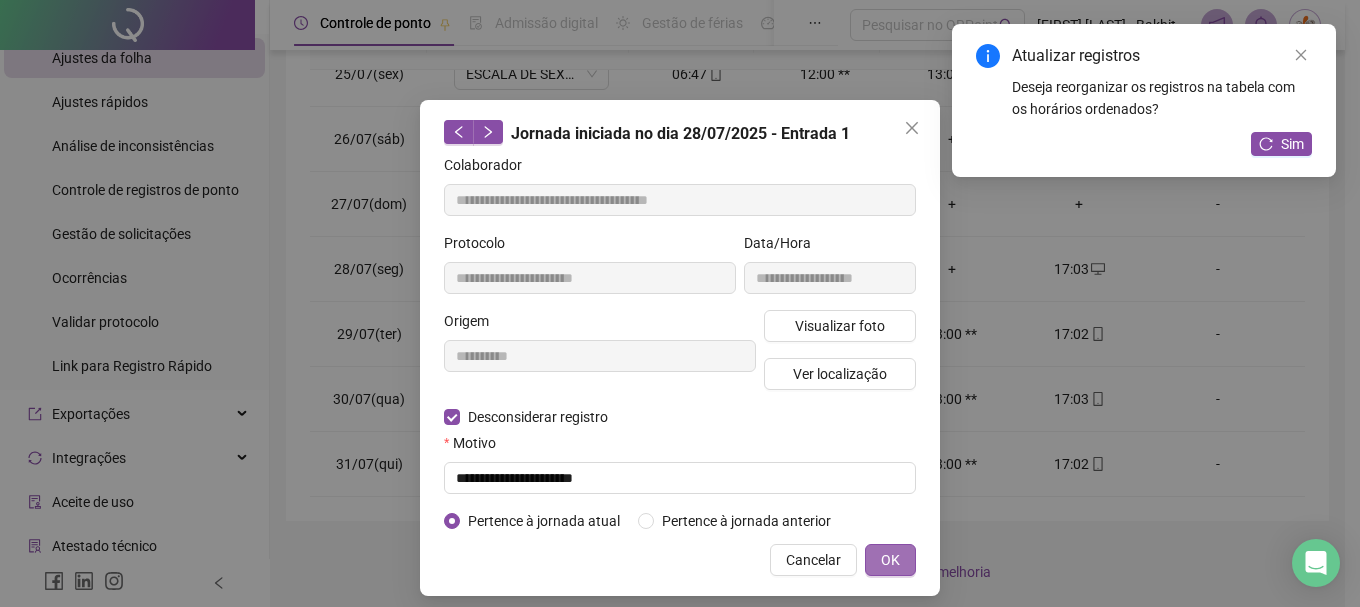 click on "OK" at bounding box center (890, 560) 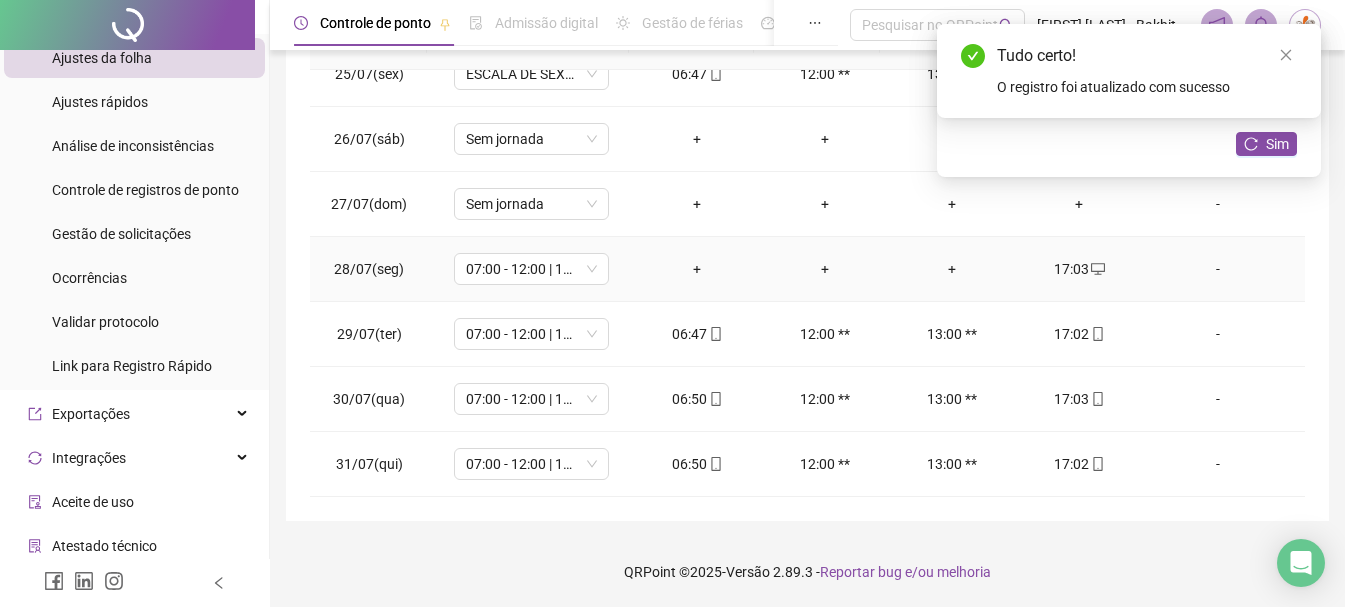click on "+" at bounding box center [697, 269] 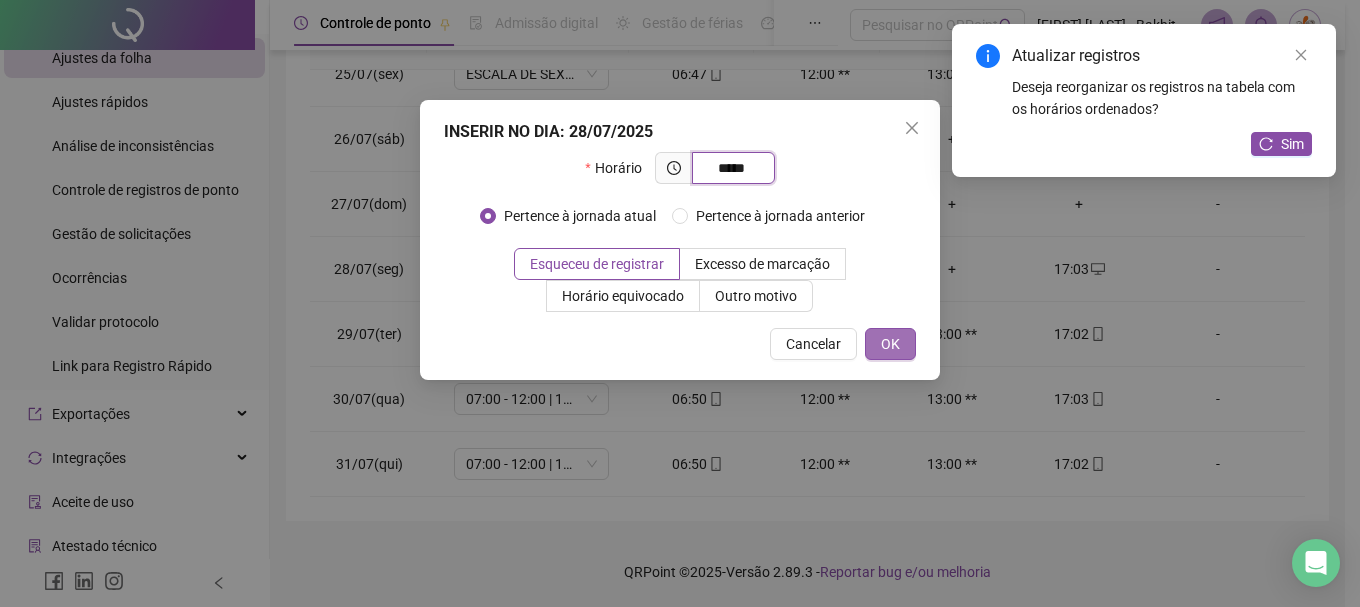 type on "*****" 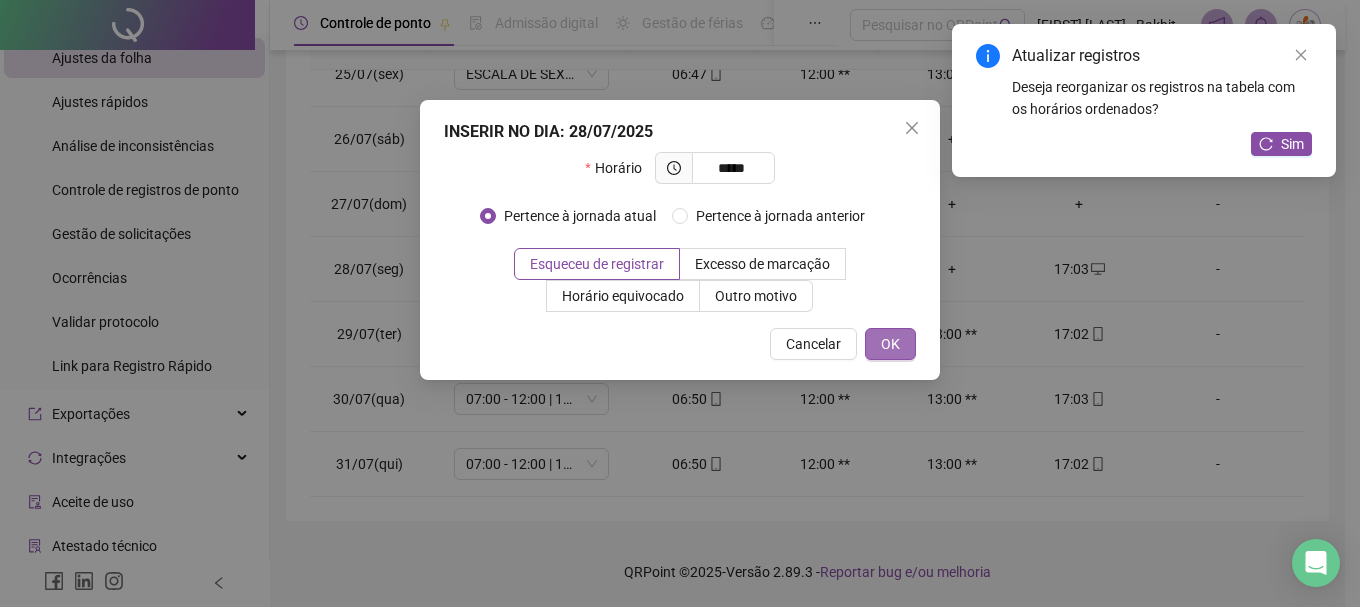 click on "OK" at bounding box center (890, 344) 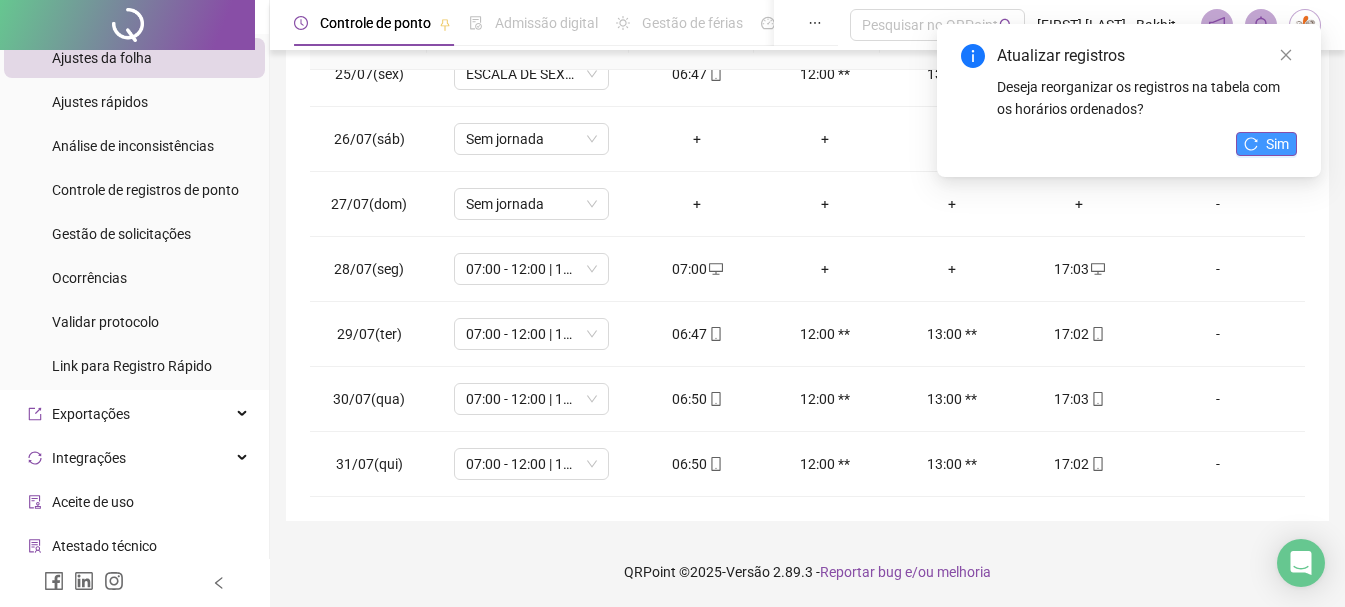 click on "Atualizar registros Deseja reorganizar os registros na tabela com os horários ordenados? Sim" at bounding box center (1129, 100) 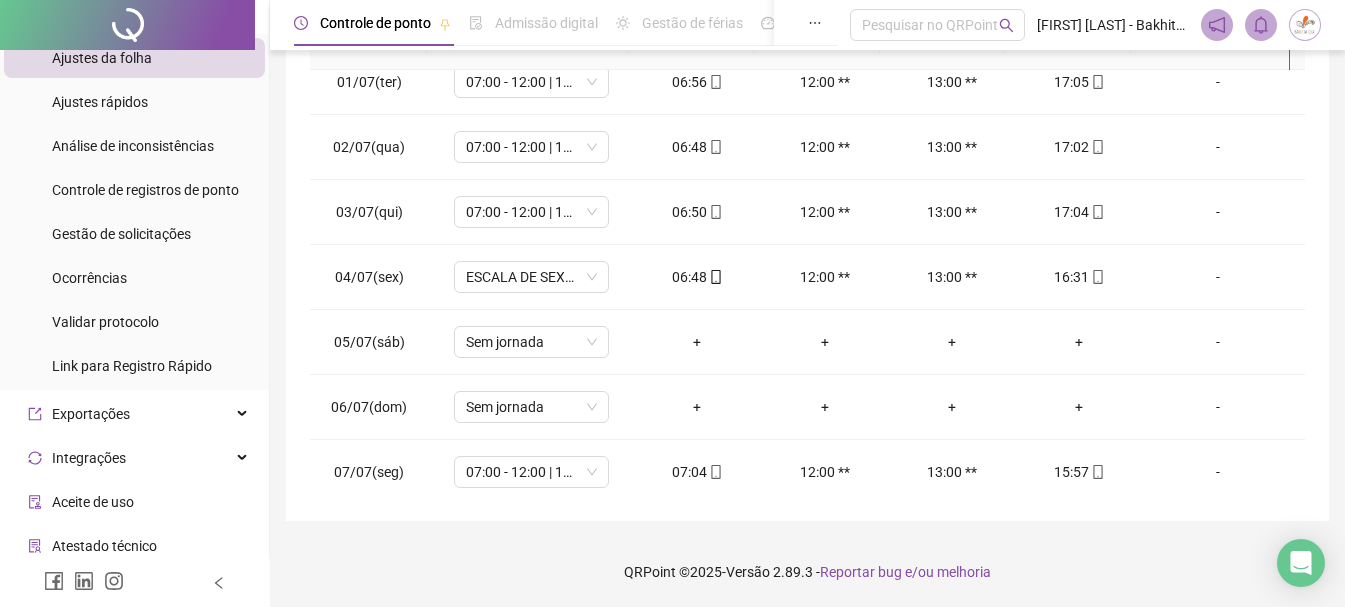 scroll, scrollTop: 0, scrollLeft: 0, axis: both 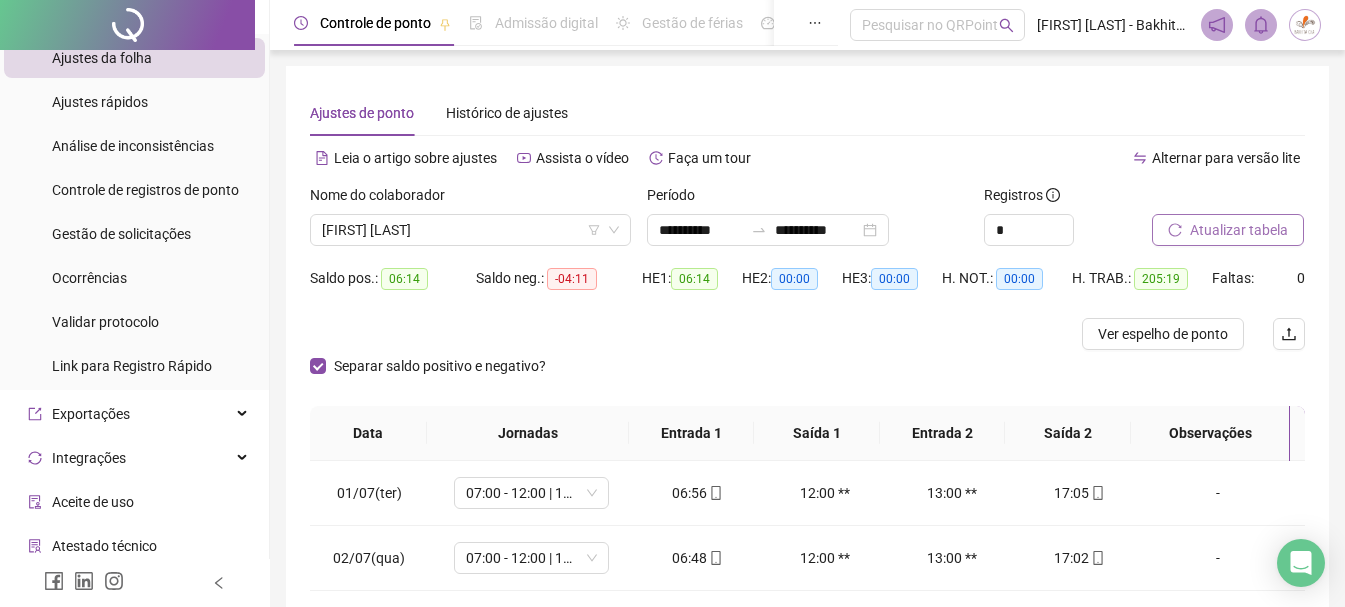 click 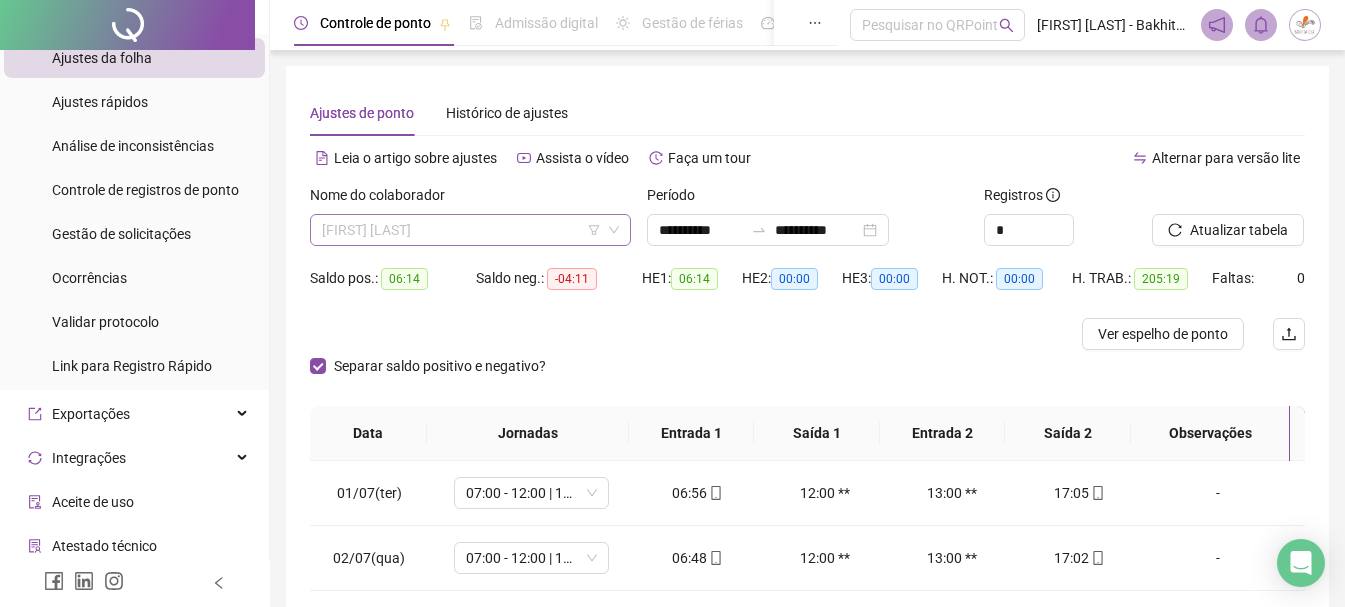 click on "[FIRST] [LAST]" at bounding box center (470, 230) 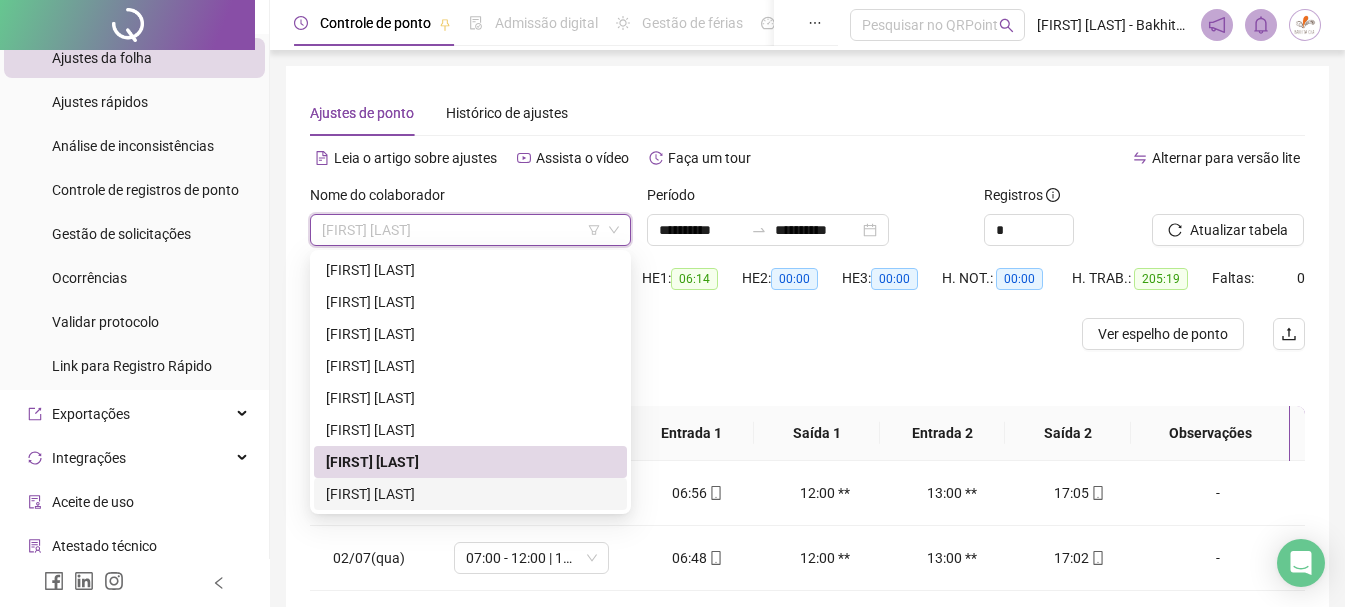 click on "[FIRST] [LAST]" at bounding box center [470, 494] 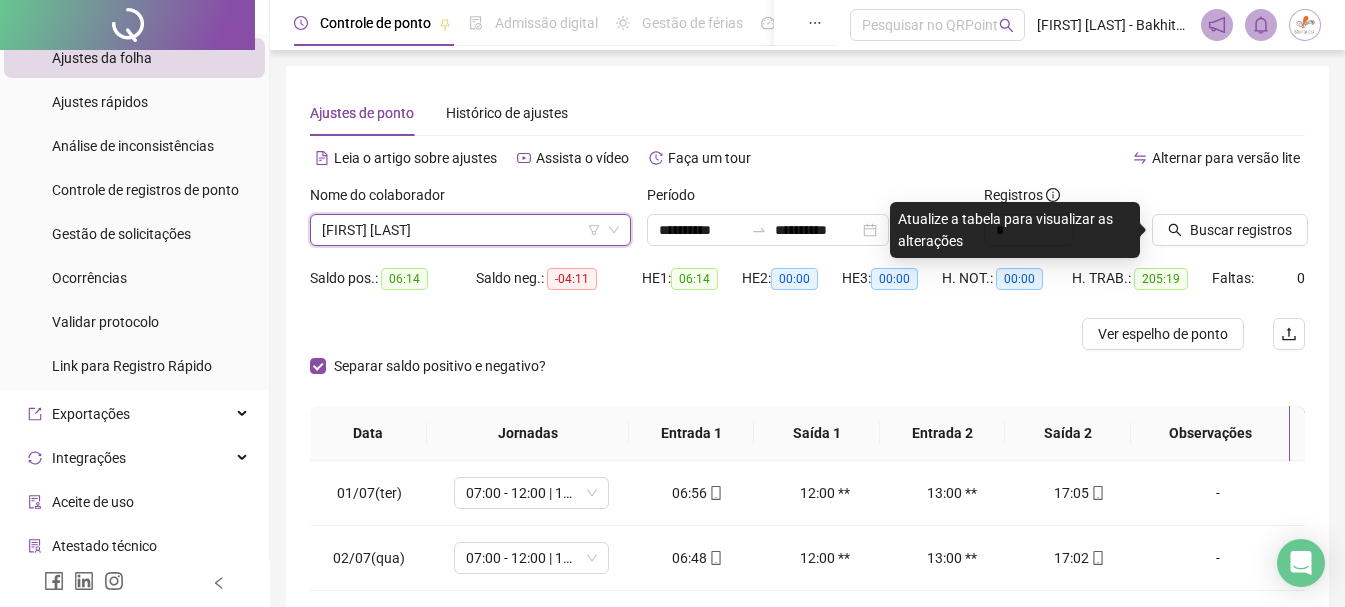drag, startPoint x: 1205, startPoint y: 251, endPoint x: 1213, endPoint y: 240, distance: 13.601471 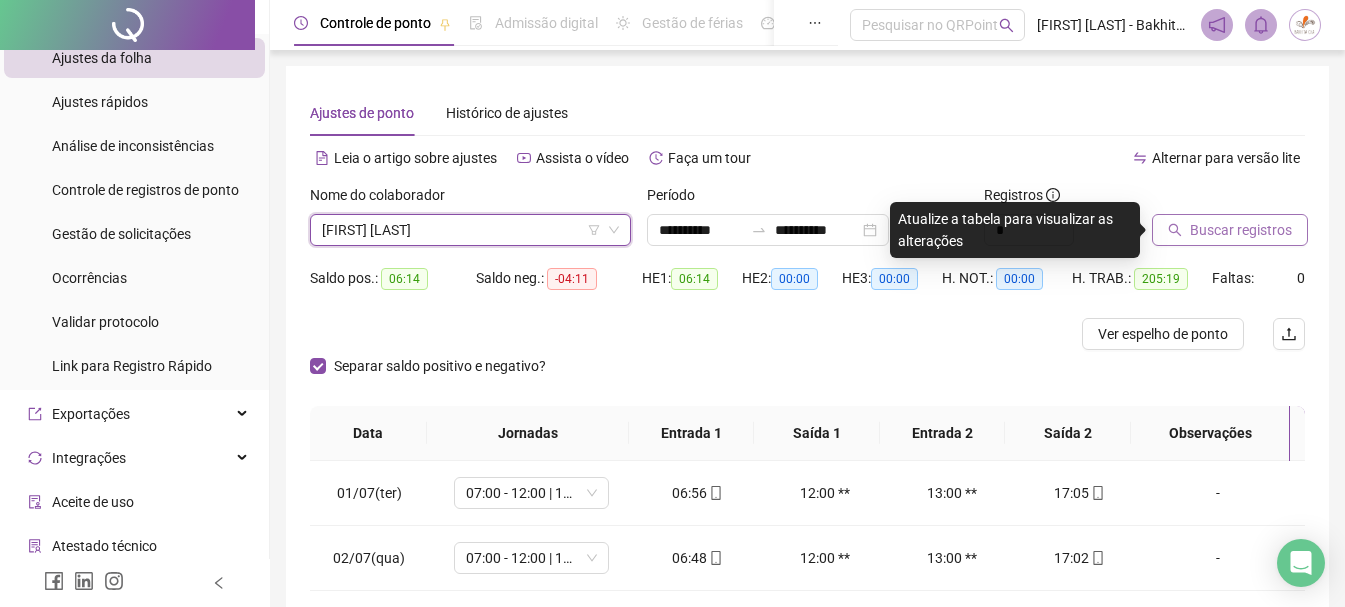 click on "Buscar registros" at bounding box center (1228, 223) 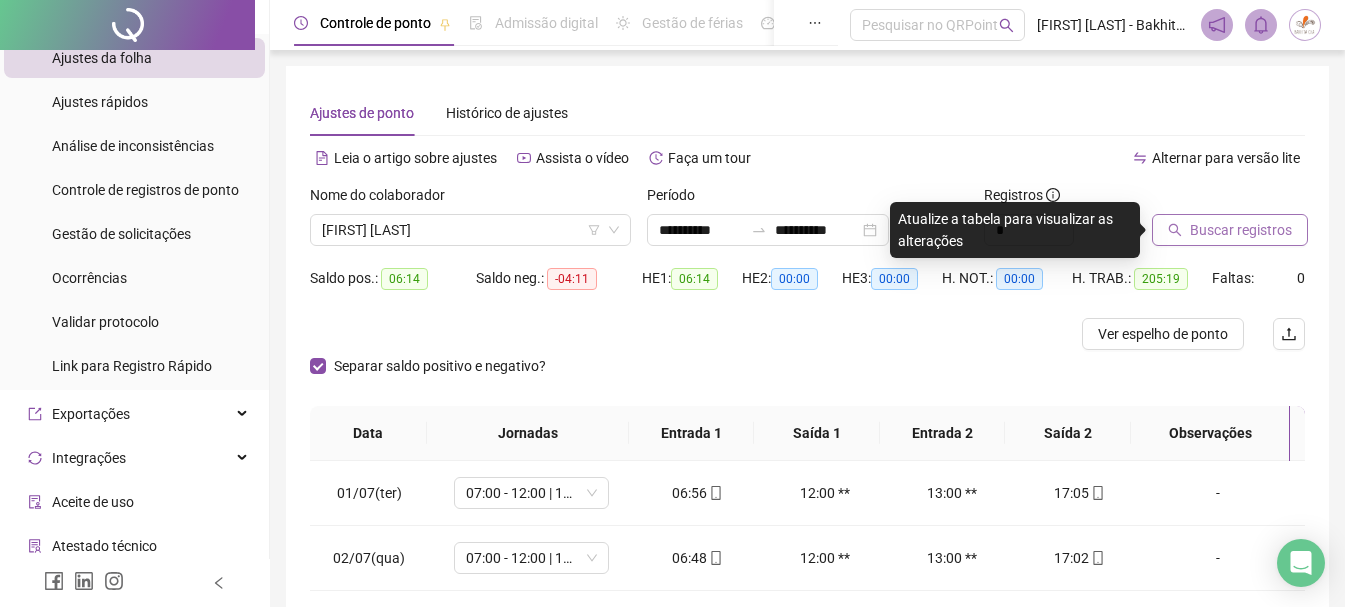 click on "Buscar registros" at bounding box center (1241, 230) 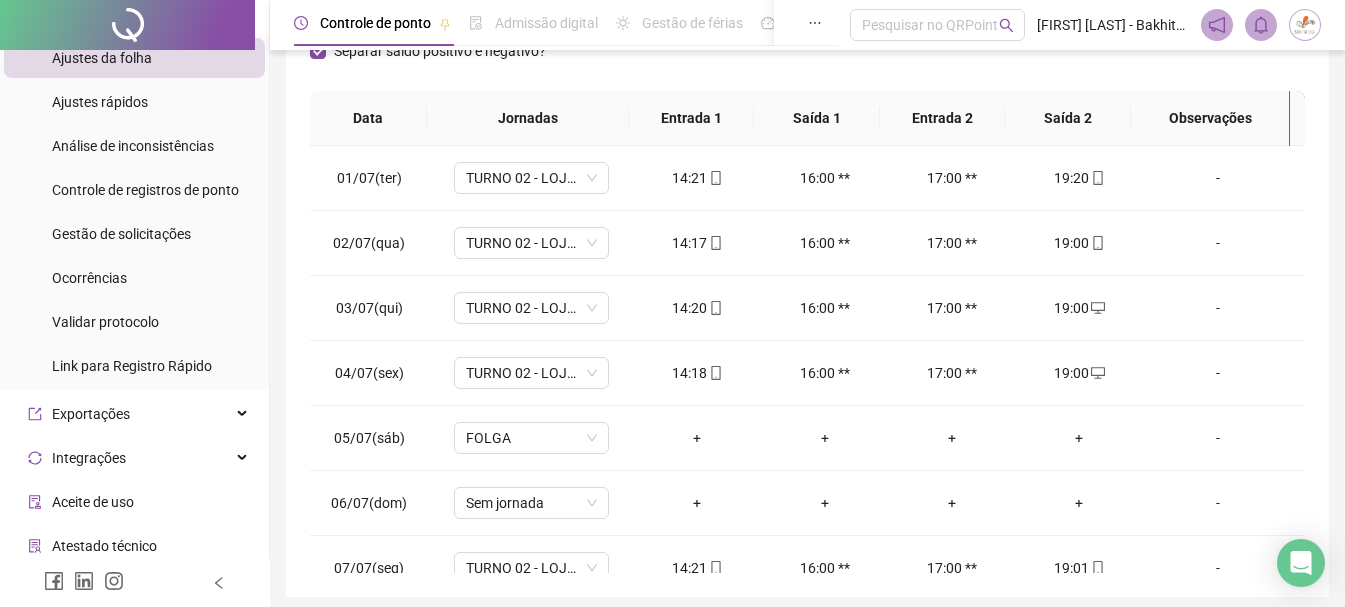 scroll, scrollTop: 391, scrollLeft: 0, axis: vertical 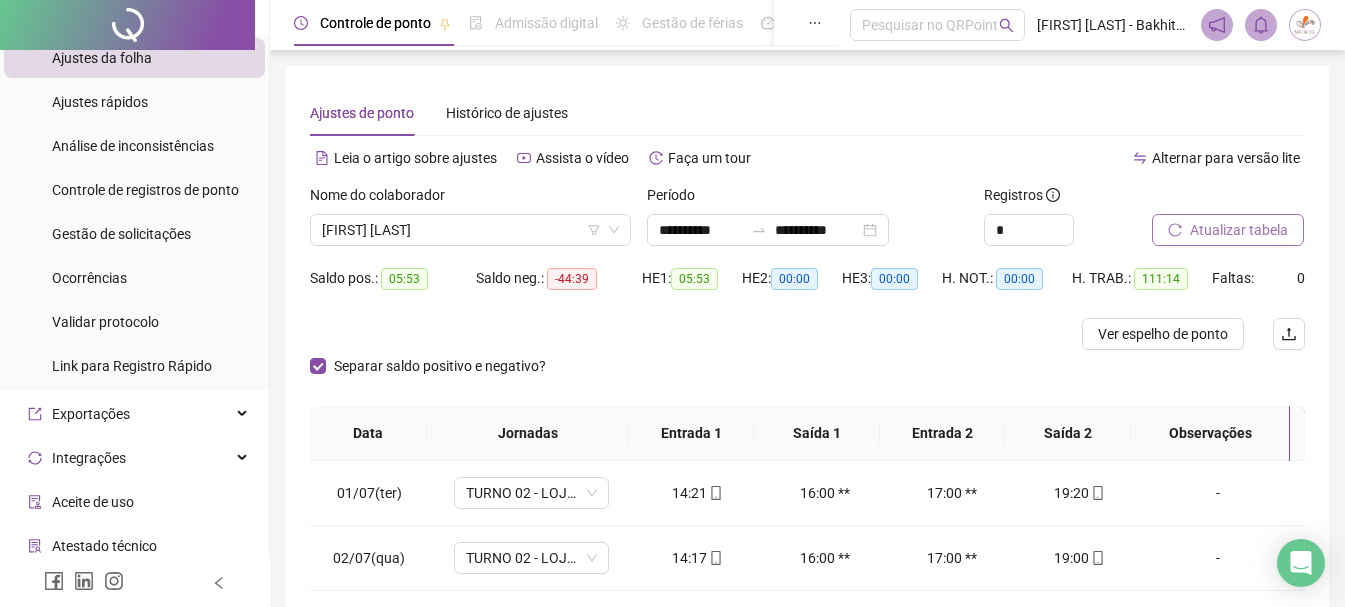 type 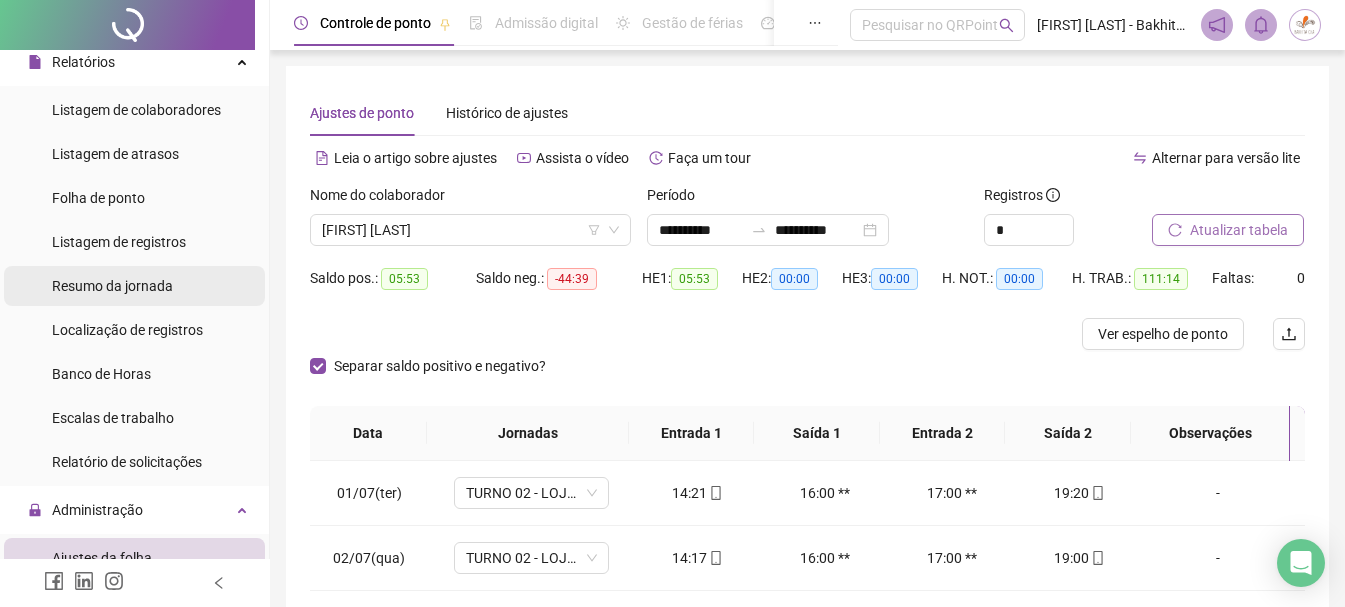 scroll, scrollTop: 0, scrollLeft: 0, axis: both 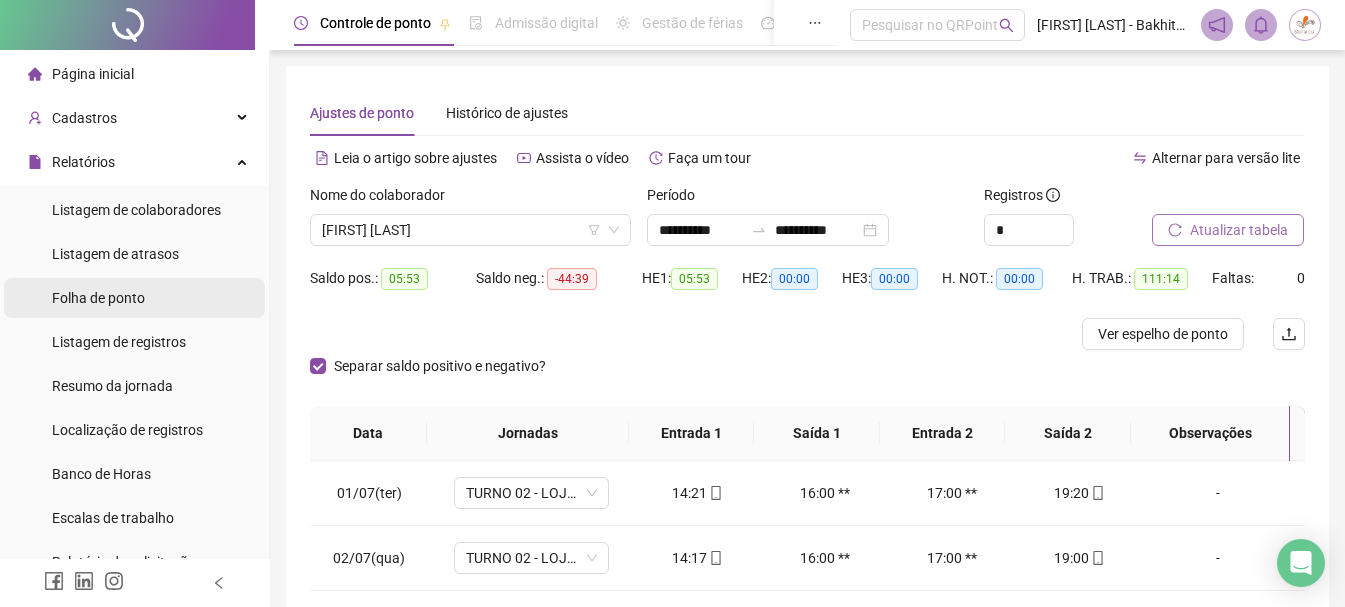 click on "Folha de ponto" at bounding box center [98, 298] 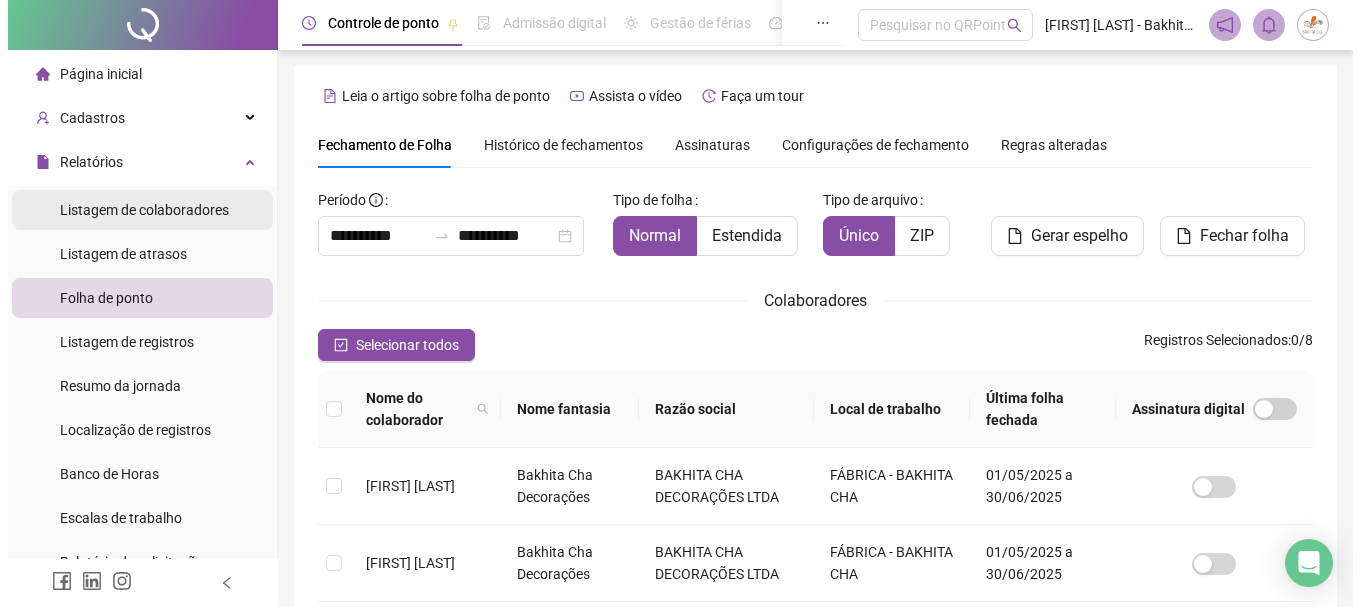 scroll, scrollTop: 106, scrollLeft: 0, axis: vertical 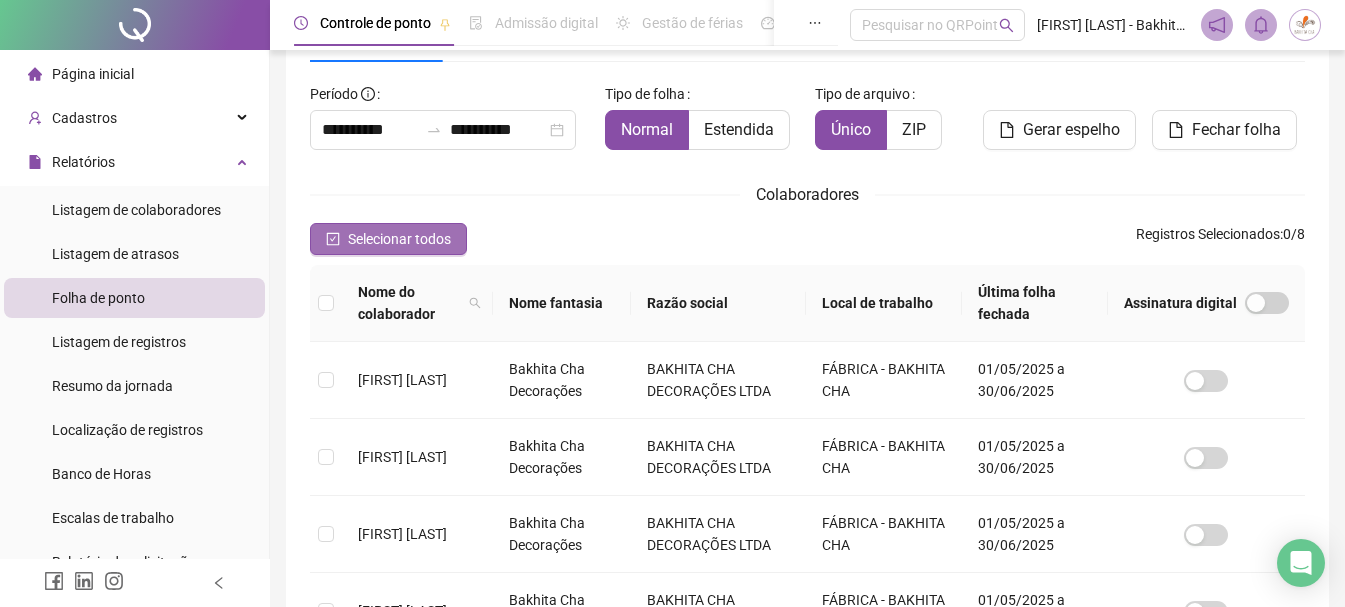 click on "Selecionar todos" at bounding box center [399, 239] 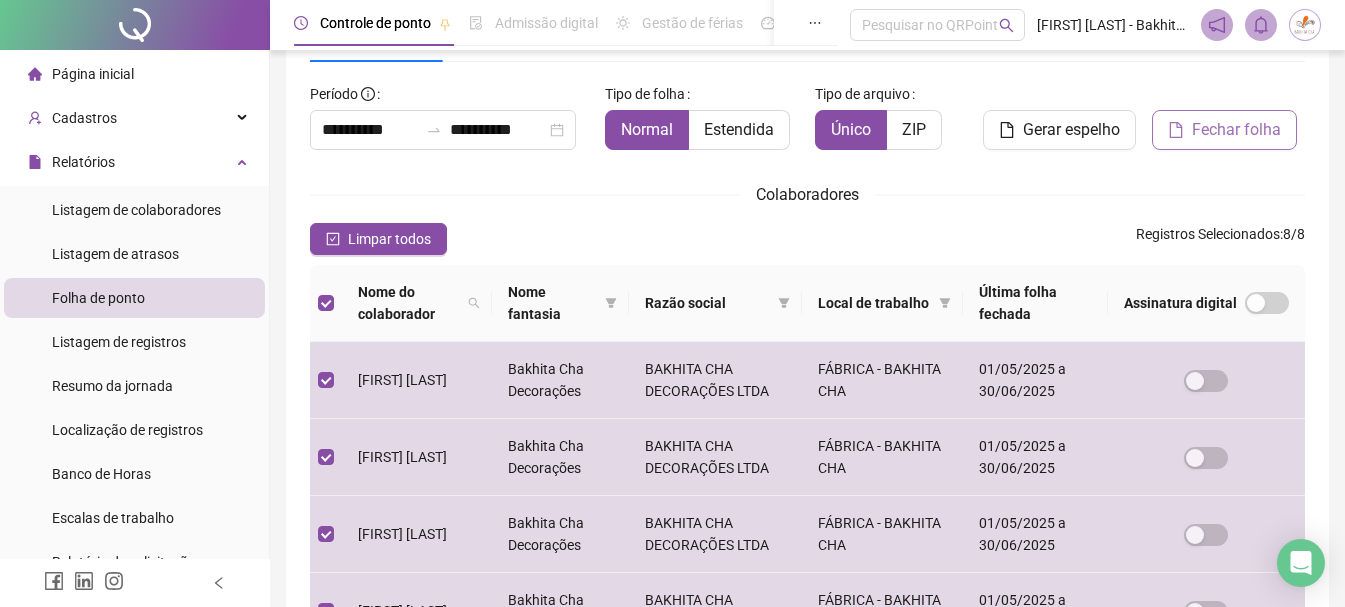 click on "Fechar folha" at bounding box center (1224, 130) 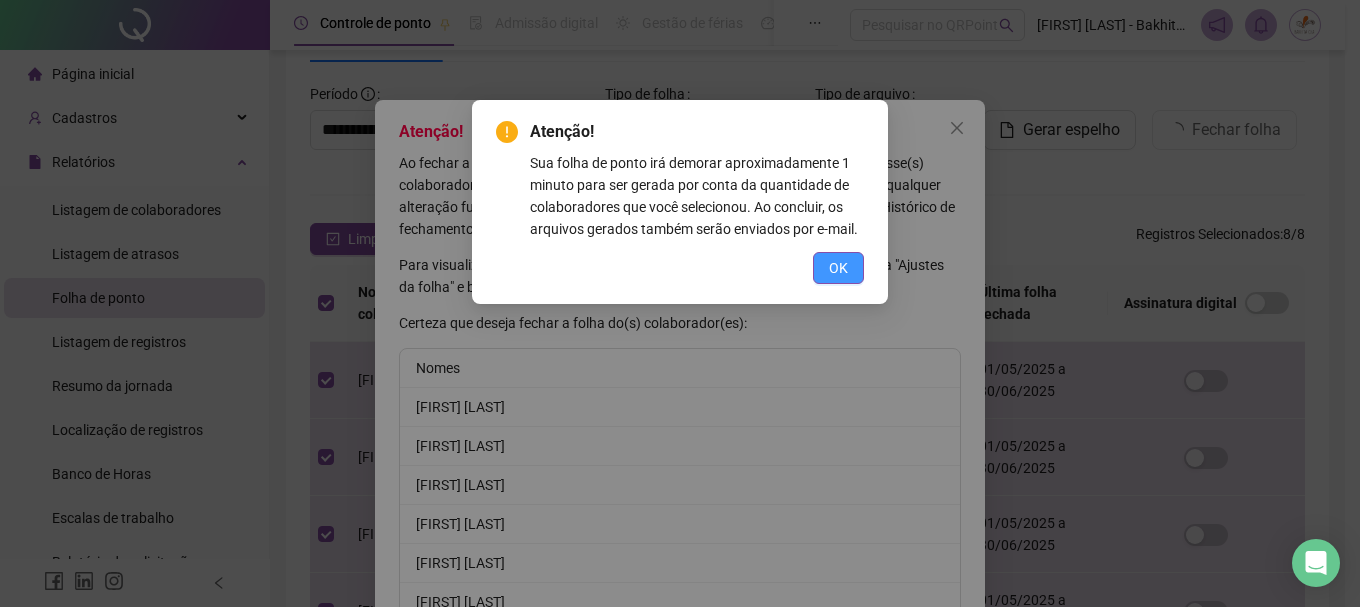 click on "OK" at bounding box center (838, 268) 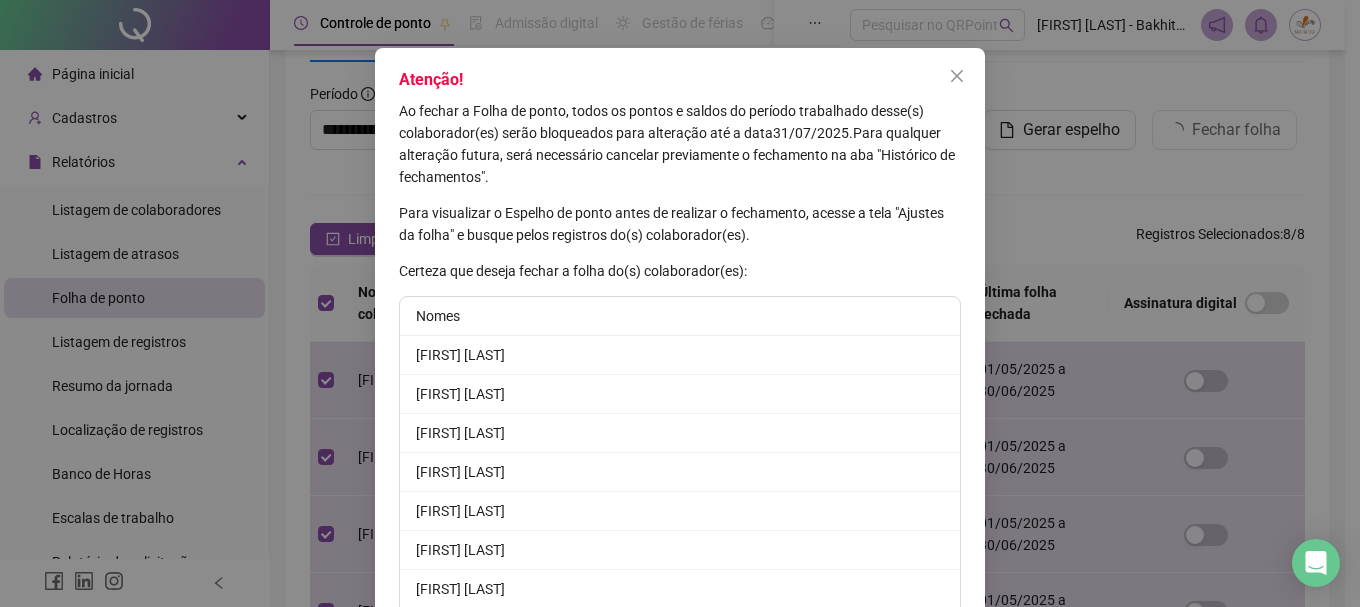 scroll, scrollTop: 181, scrollLeft: 0, axis: vertical 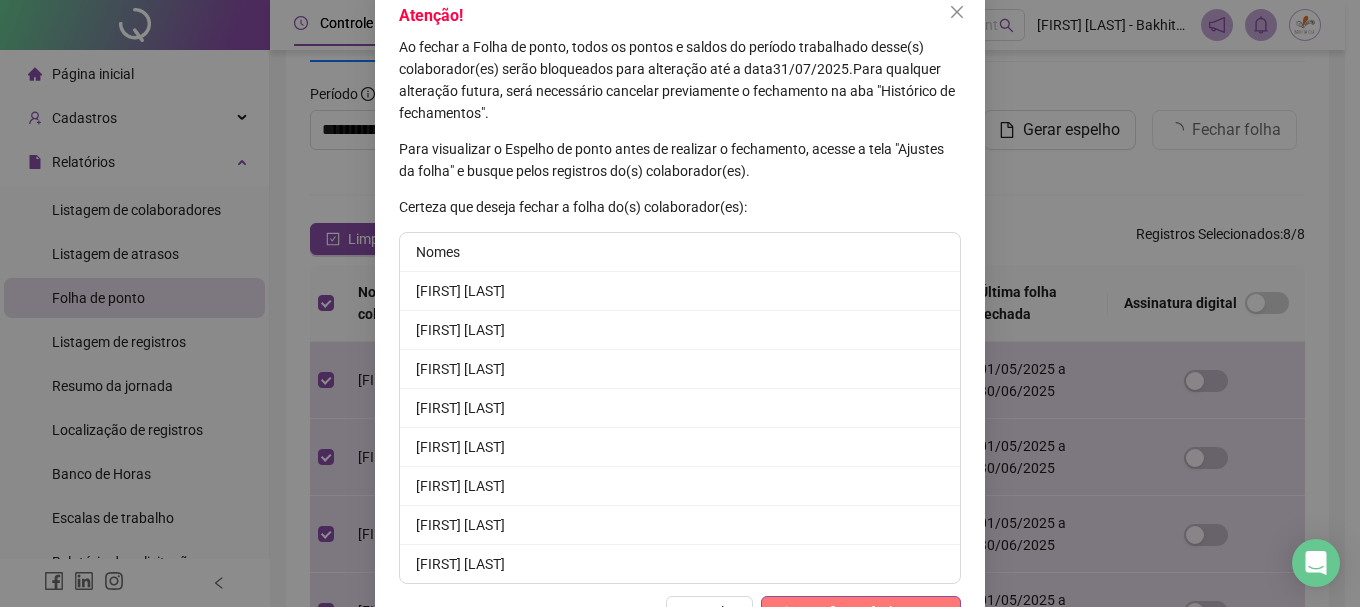 click on "Atenção! Ao fechar a Folha de ponto, todos os pontos e saldos do período trabalhado desse(s)
colaborador(es) serão bloqueados para alteração até a data  31/07/2025 .  Para qualquer alteração futura, será necessário cancelar previamente o fechamento na aba
"Histórico de fechamentos". Para visualizar o Espelho de ponto antes de realizar o fechamento, acesse a tela "Ajustes da
folha" e busque pelos registros do(s) colaborador(es). Certeza que deseja fechar a folha do(s) colaborador(es): Nomes ANDREA DOS SANTOS APARECIDA DEMORI [FIRST] [LAST] [FIRST] [LAST] [FIRST] [LAST] [FIRST] [LAST] [FIRST] [LAST] Cancelar Sim, confirmar fechamento" at bounding box center [680, 316] 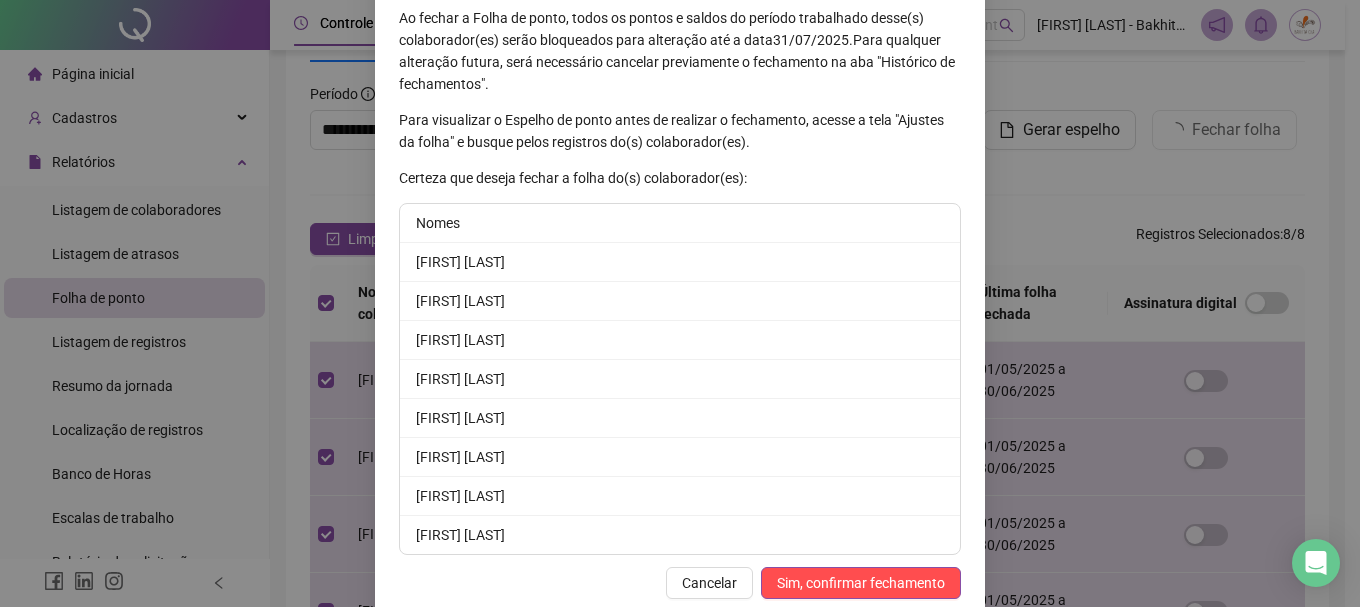 scroll, scrollTop: 181, scrollLeft: 0, axis: vertical 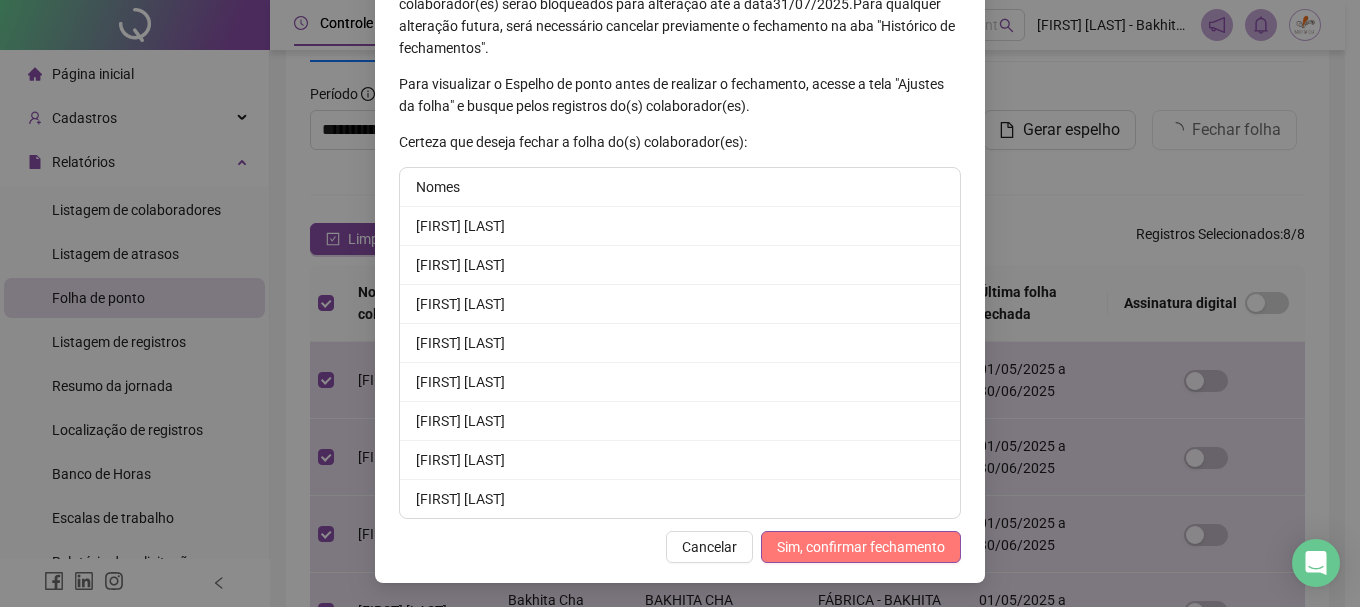 click on "Sim, confirmar fechamento" at bounding box center (861, 547) 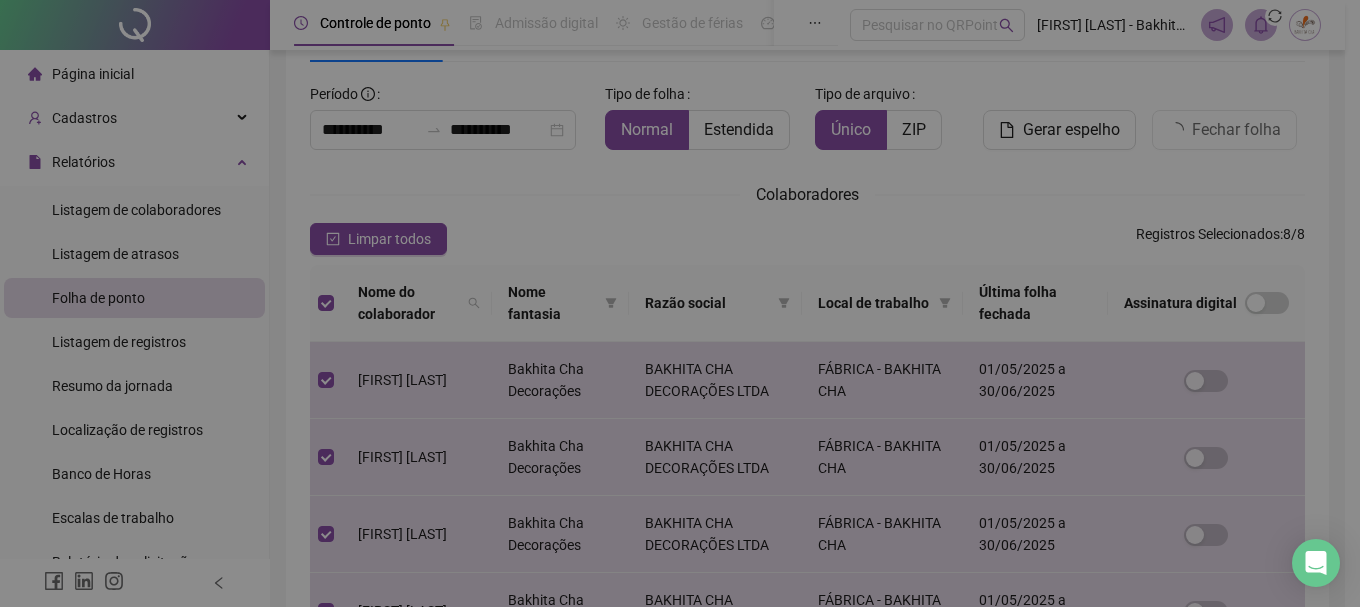 scroll, scrollTop: 83, scrollLeft: 0, axis: vertical 